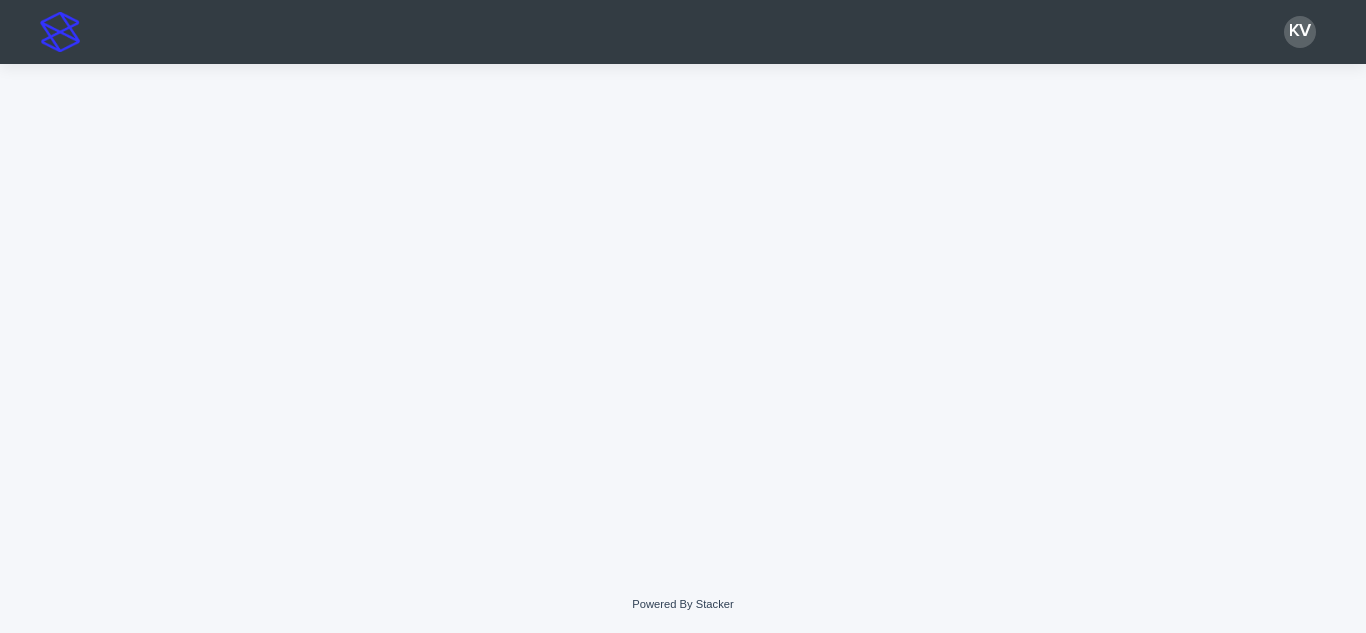 scroll, scrollTop: 0, scrollLeft: 0, axis: both 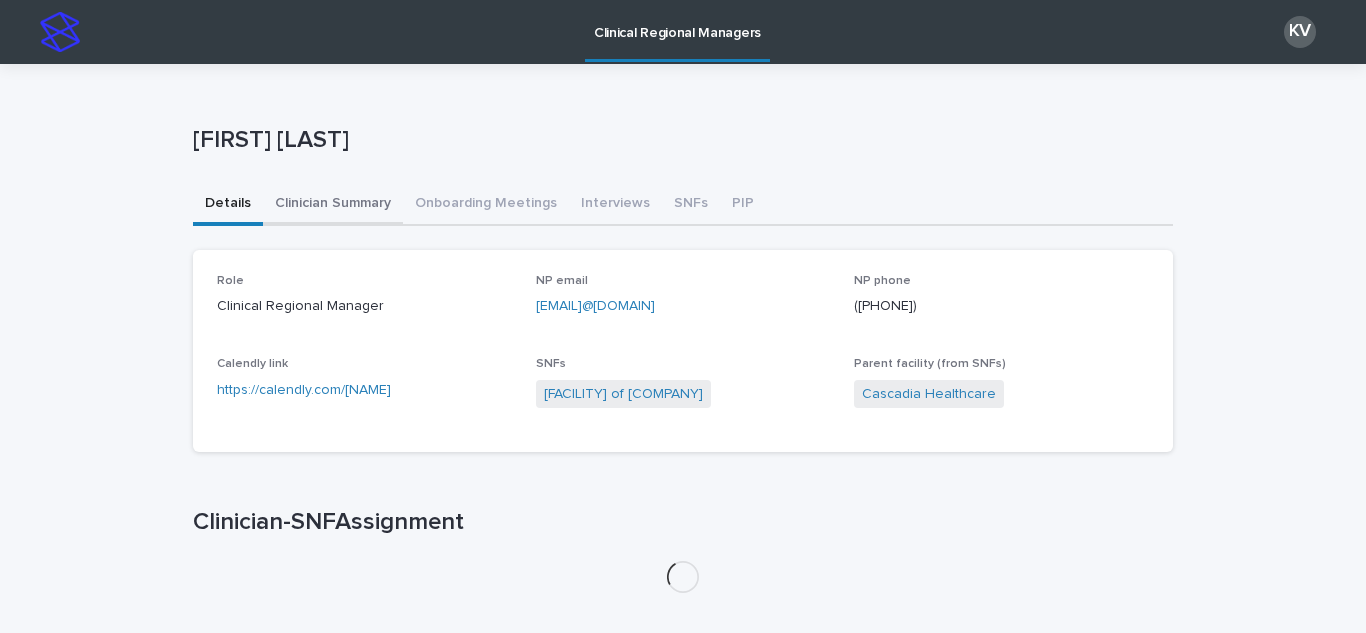 click on "Clinician Summary" at bounding box center [333, 205] 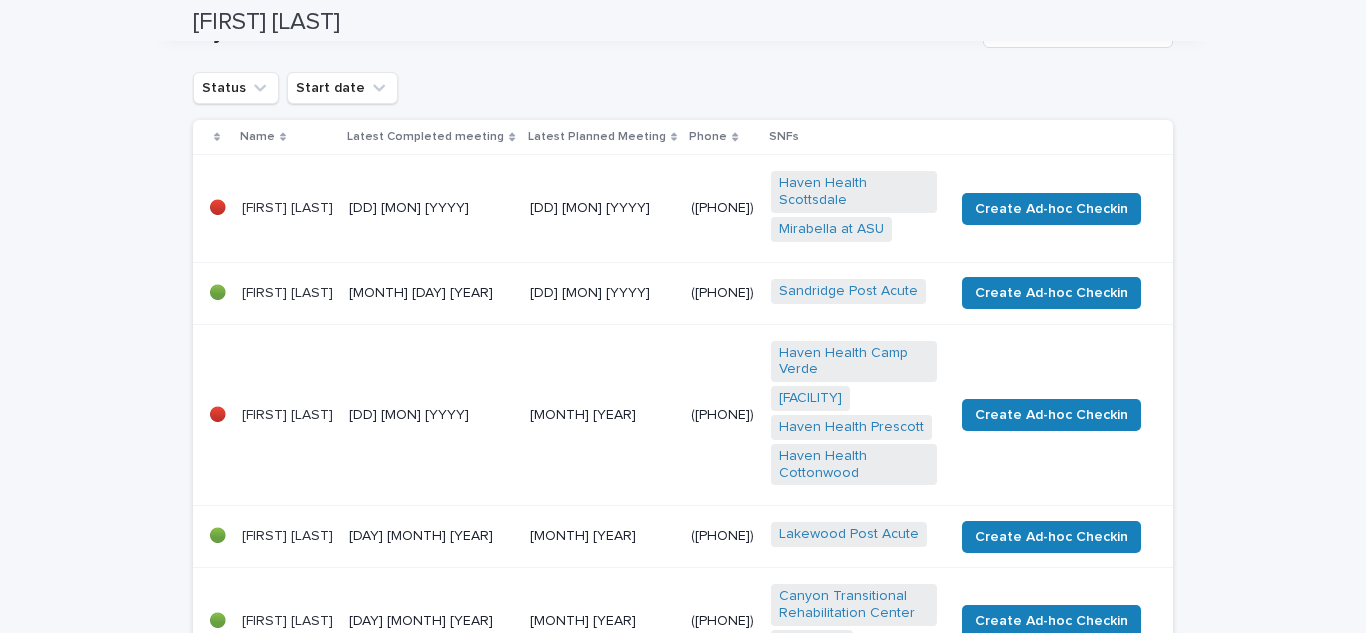 scroll, scrollTop: 273, scrollLeft: 0, axis: vertical 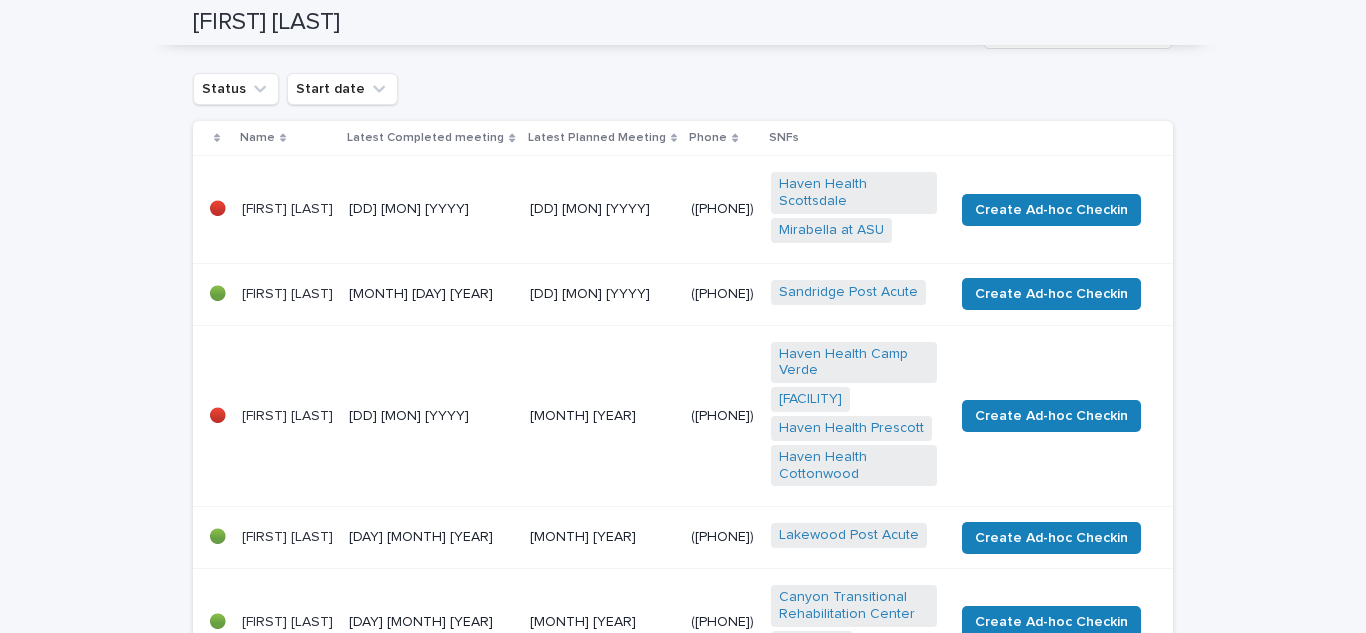 click on "[DD] [MON] [YYYY]" at bounding box center [431, 416] 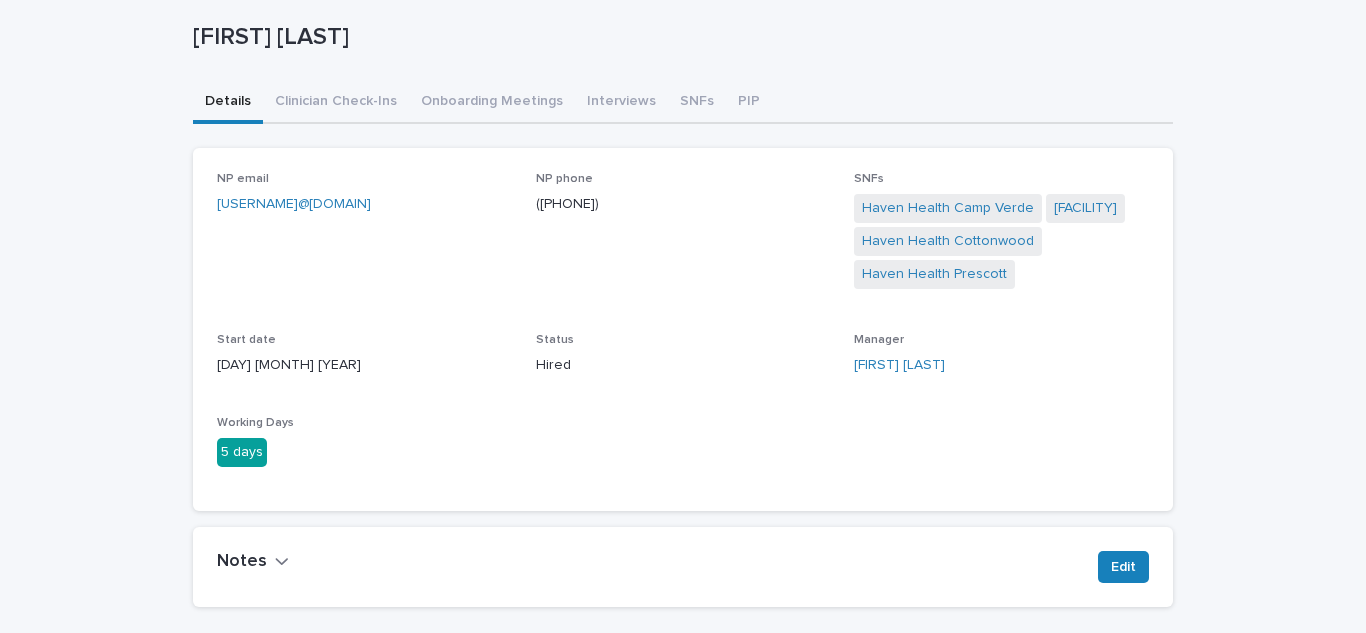 scroll, scrollTop: 0, scrollLeft: 0, axis: both 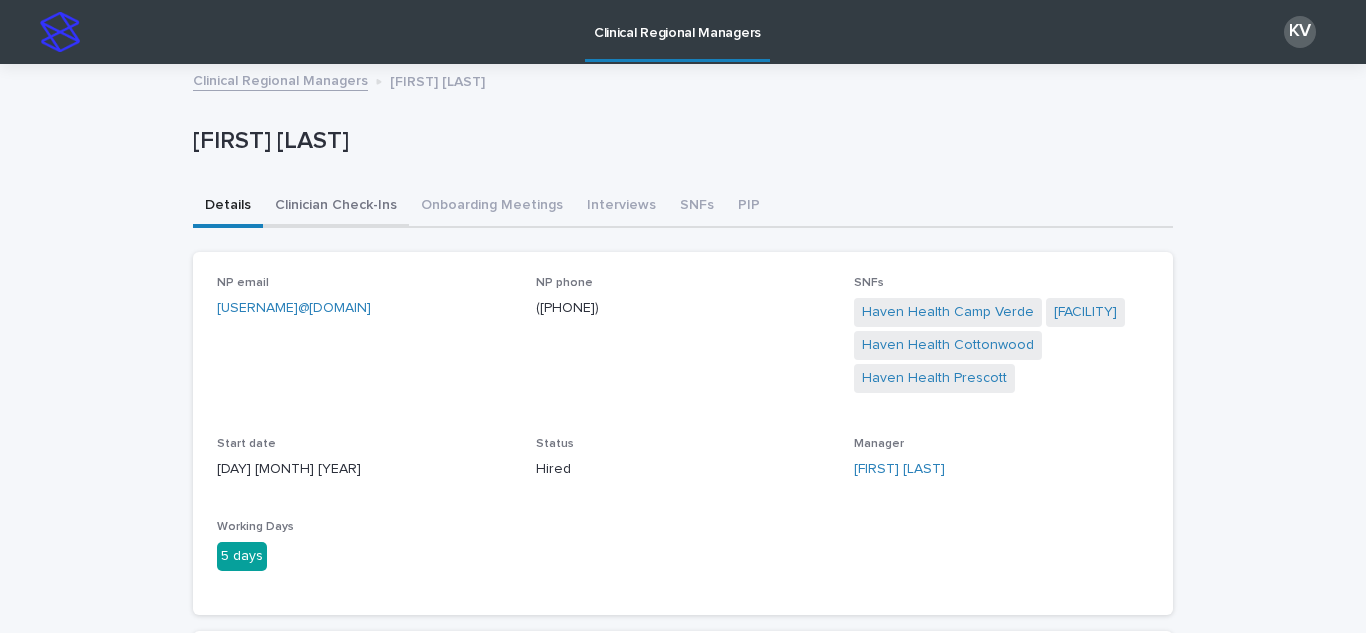 click on "Clinician Check-Ins" at bounding box center (336, 207) 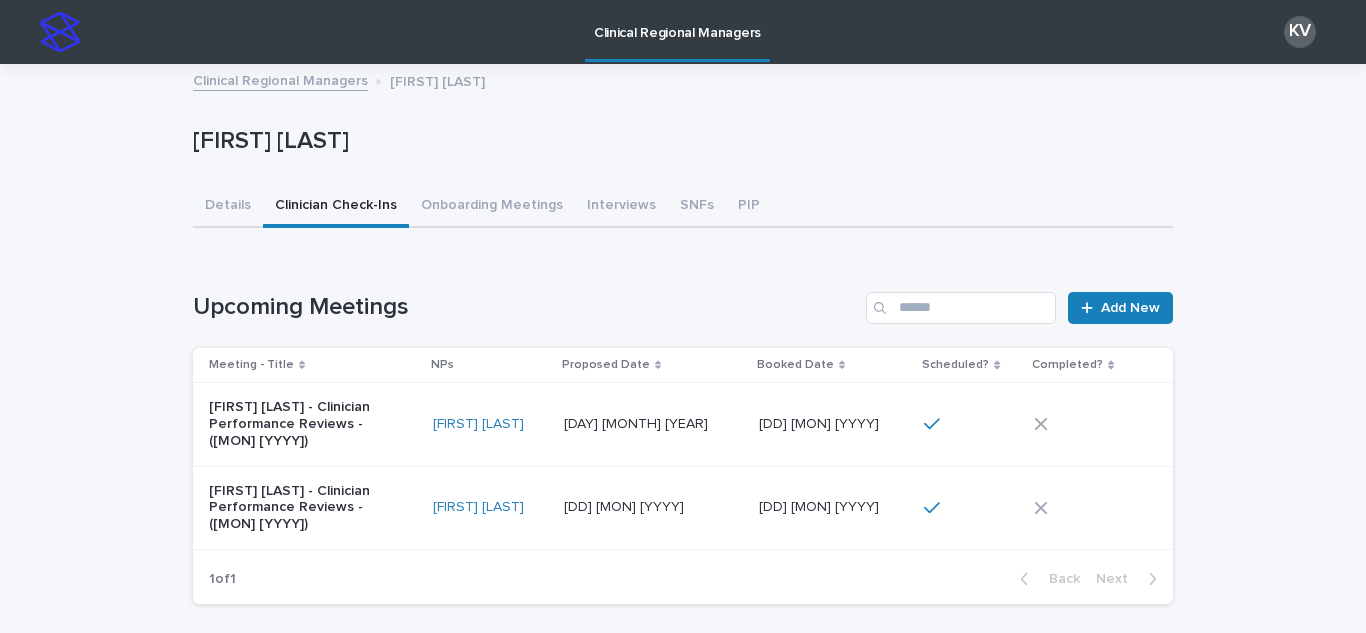 click on "[DAY] [MONTH] [YEAR]" at bounding box center (638, 422) 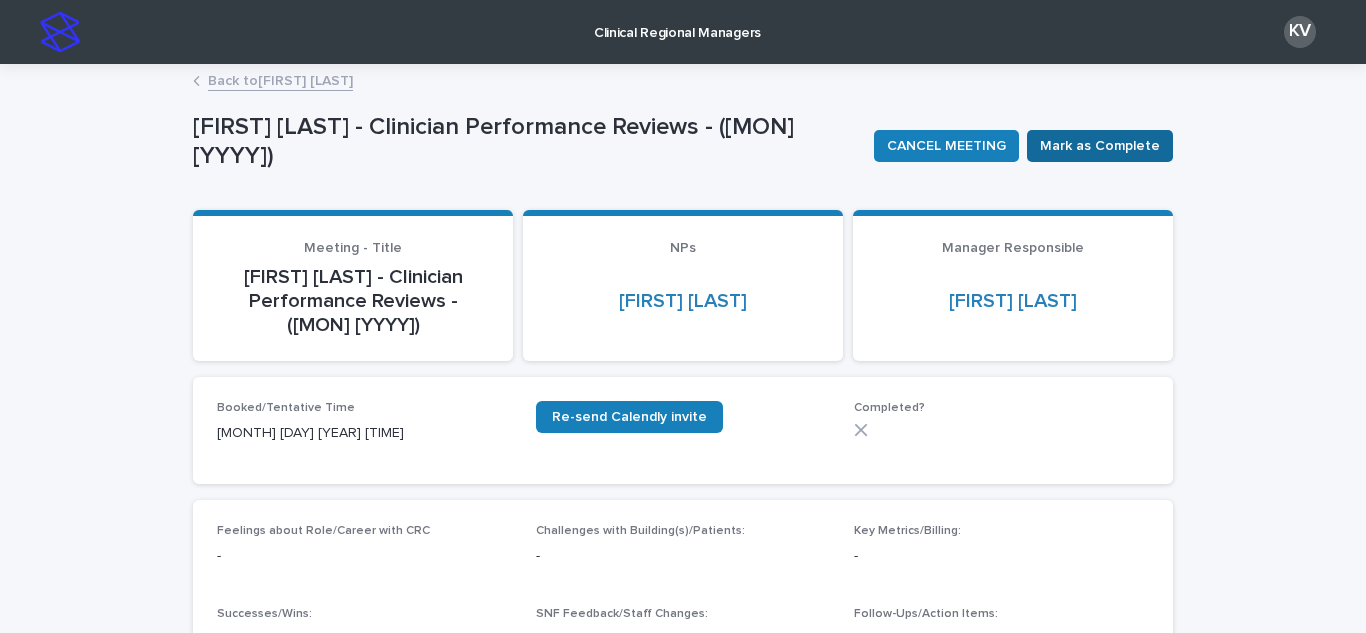 click on "Mark as Complete" at bounding box center (1100, 146) 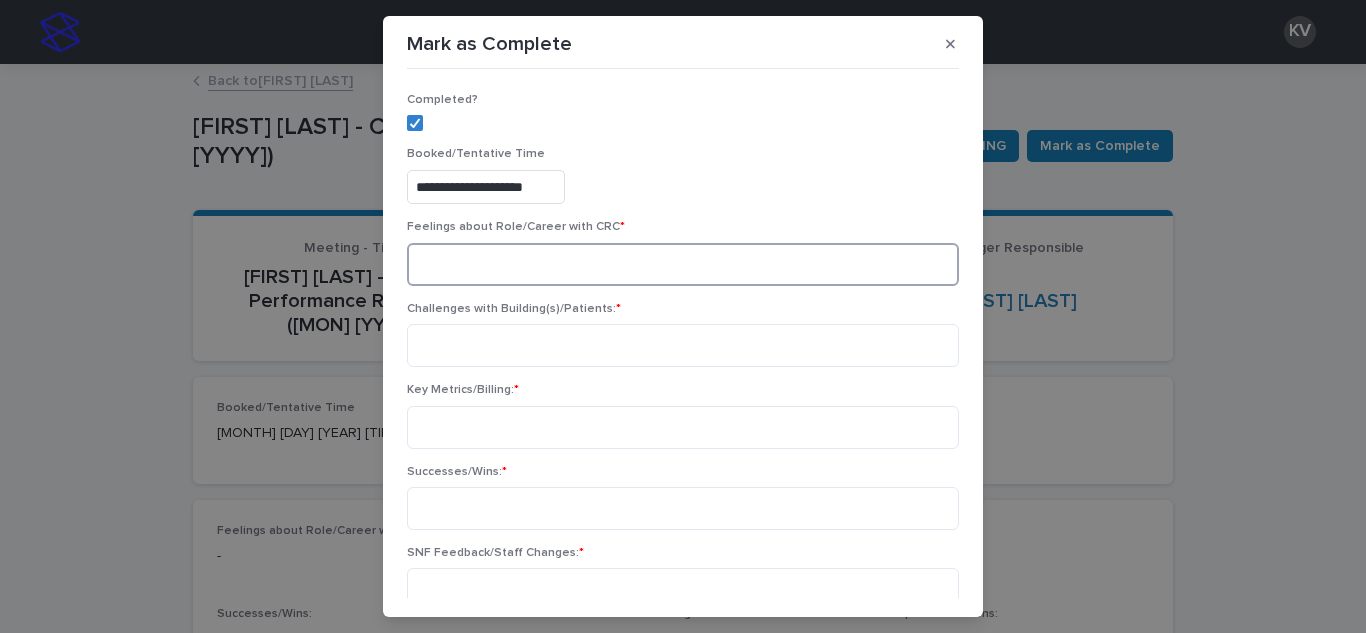 click at bounding box center (683, 264) 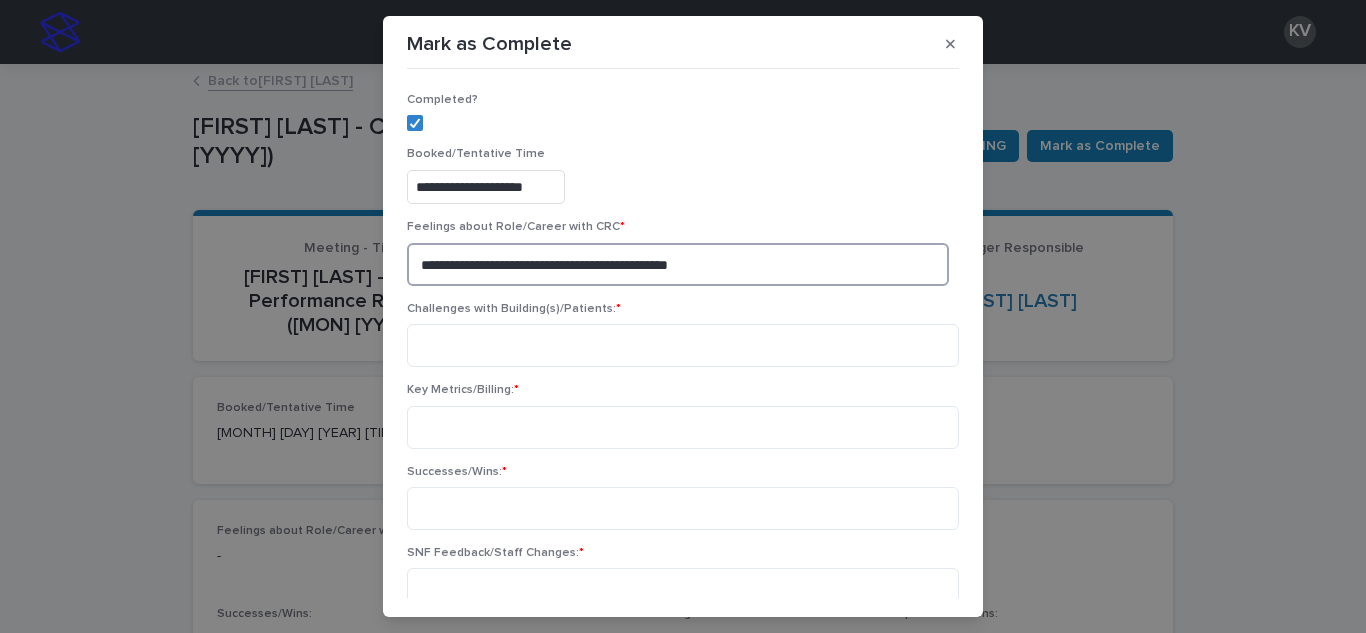 type on "**********" 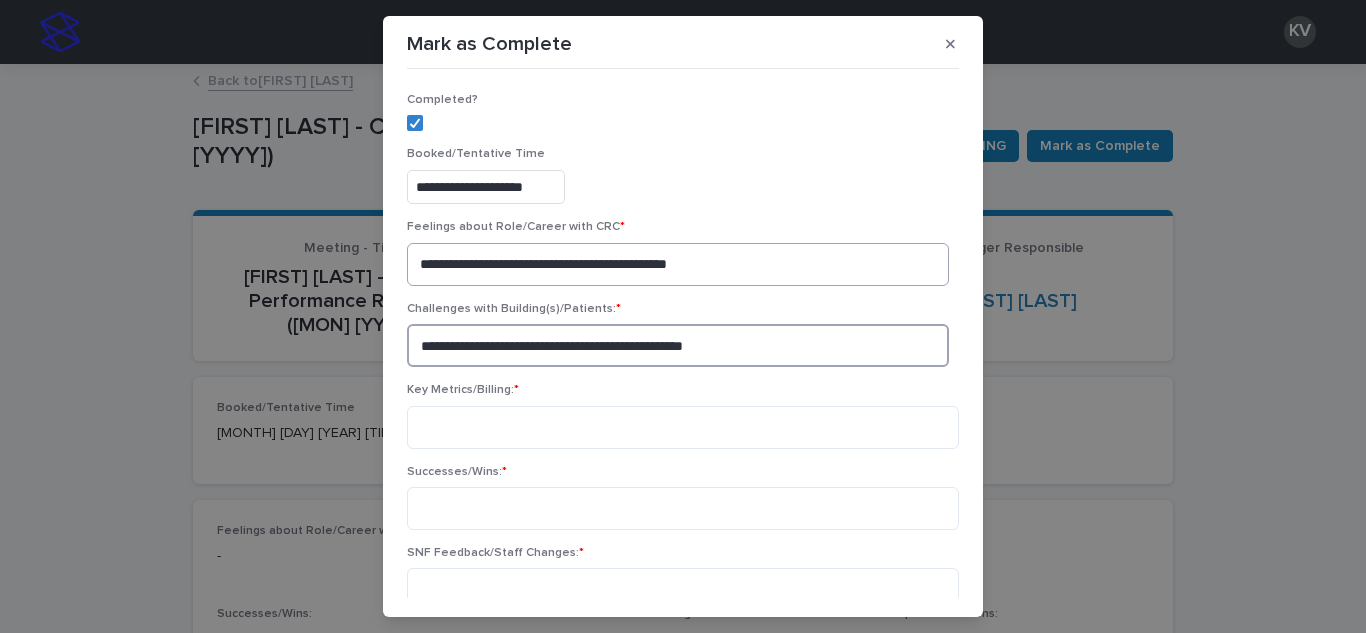 type on "**********" 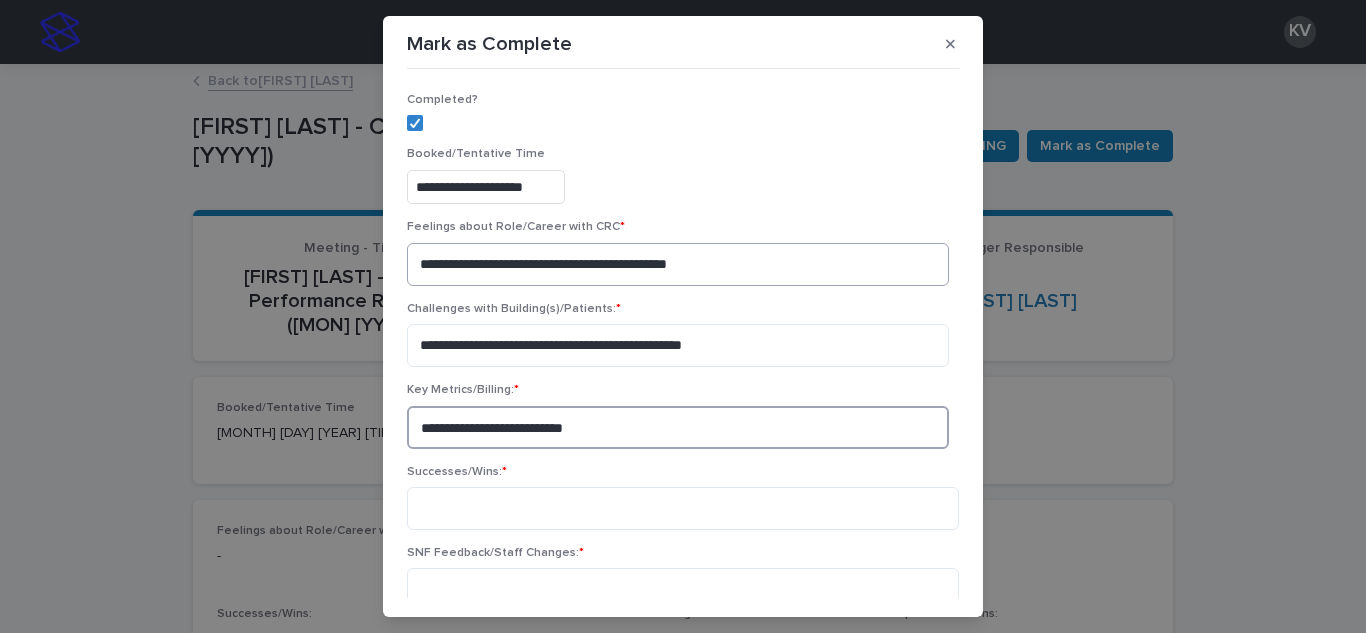 type on "**********" 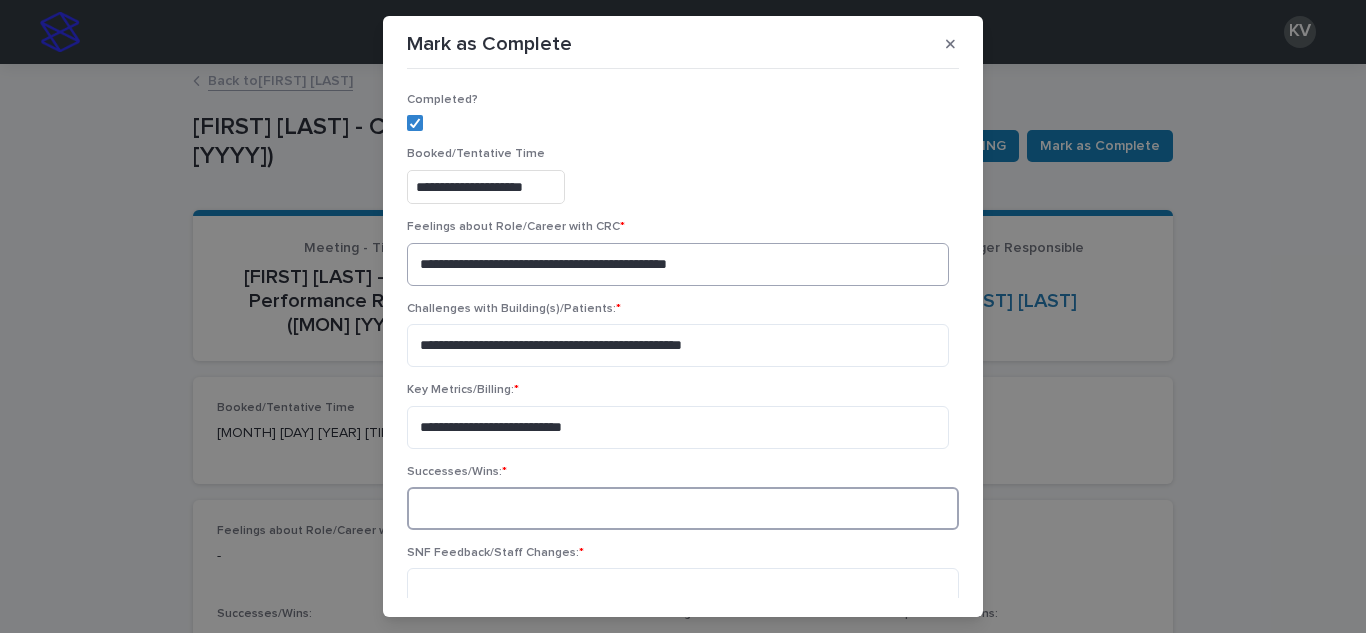 type on "*" 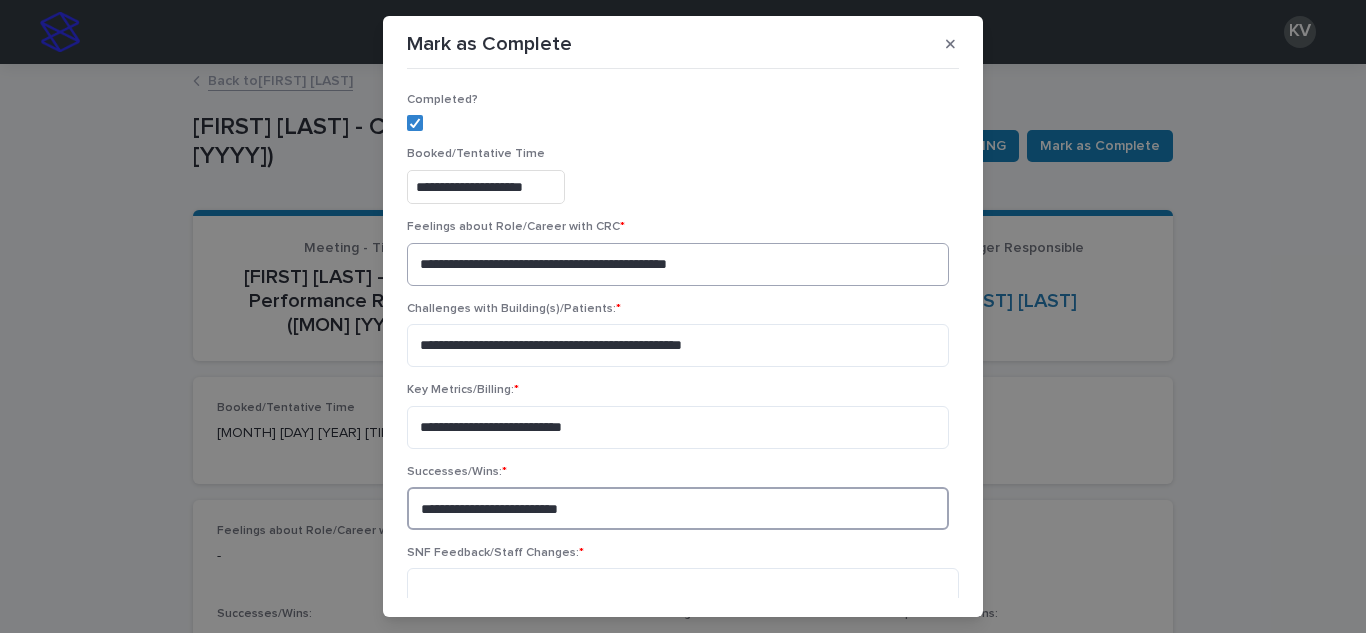type on "**********" 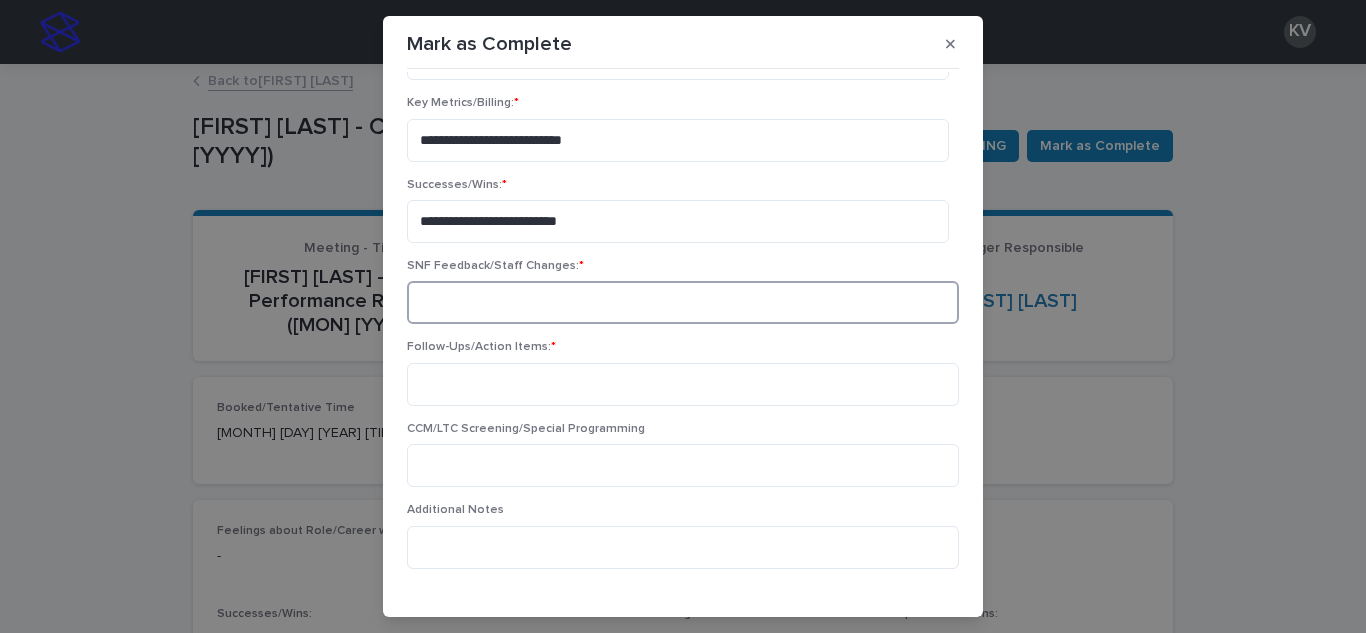 scroll, scrollTop: 291, scrollLeft: 0, axis: vertical 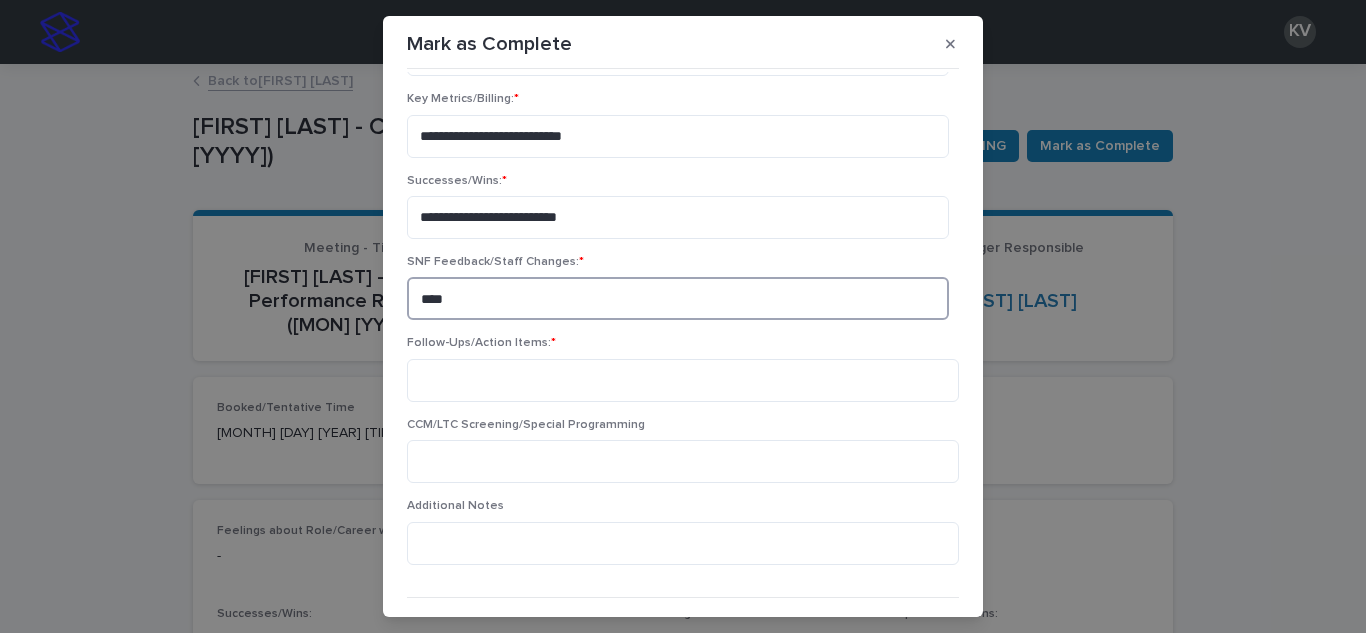 type on "****" 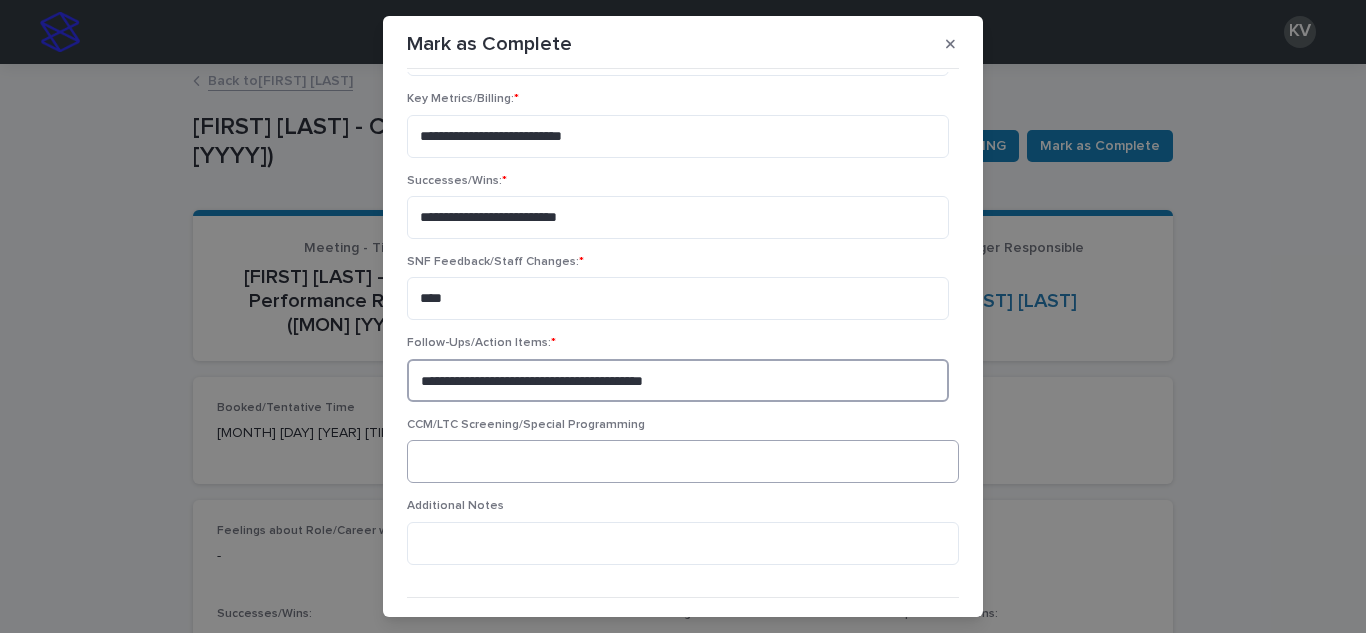 type on "**********" 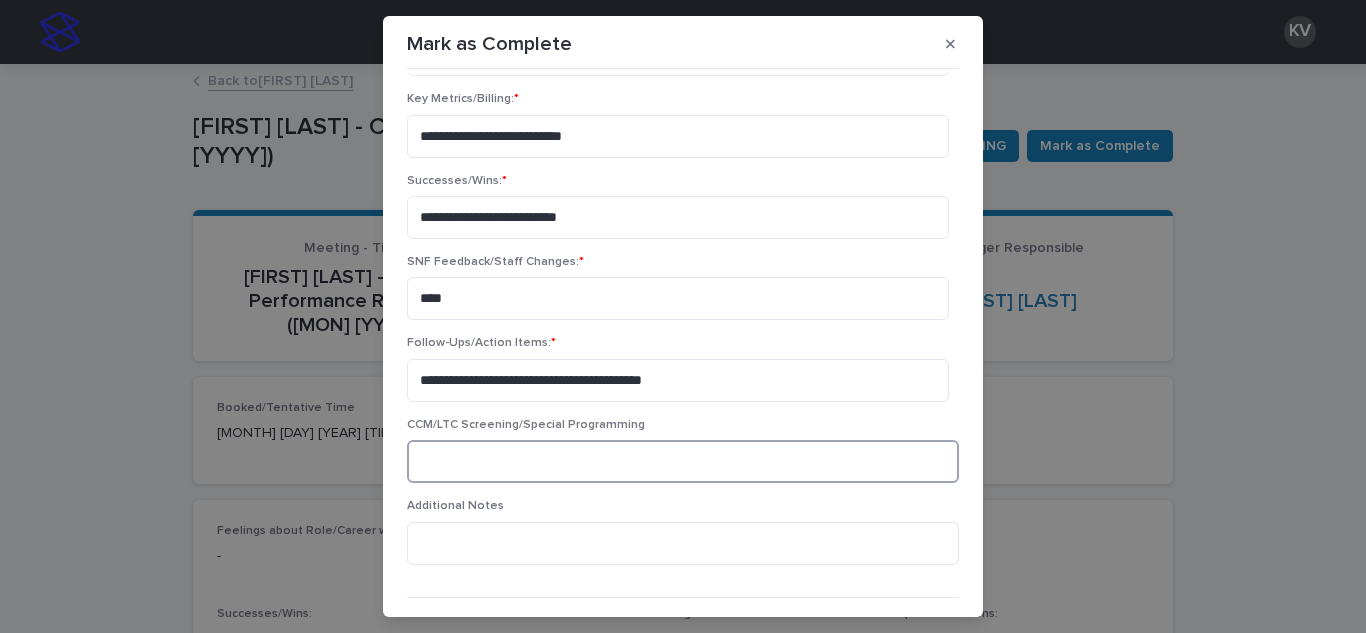 click at bounding box center [683, 461] 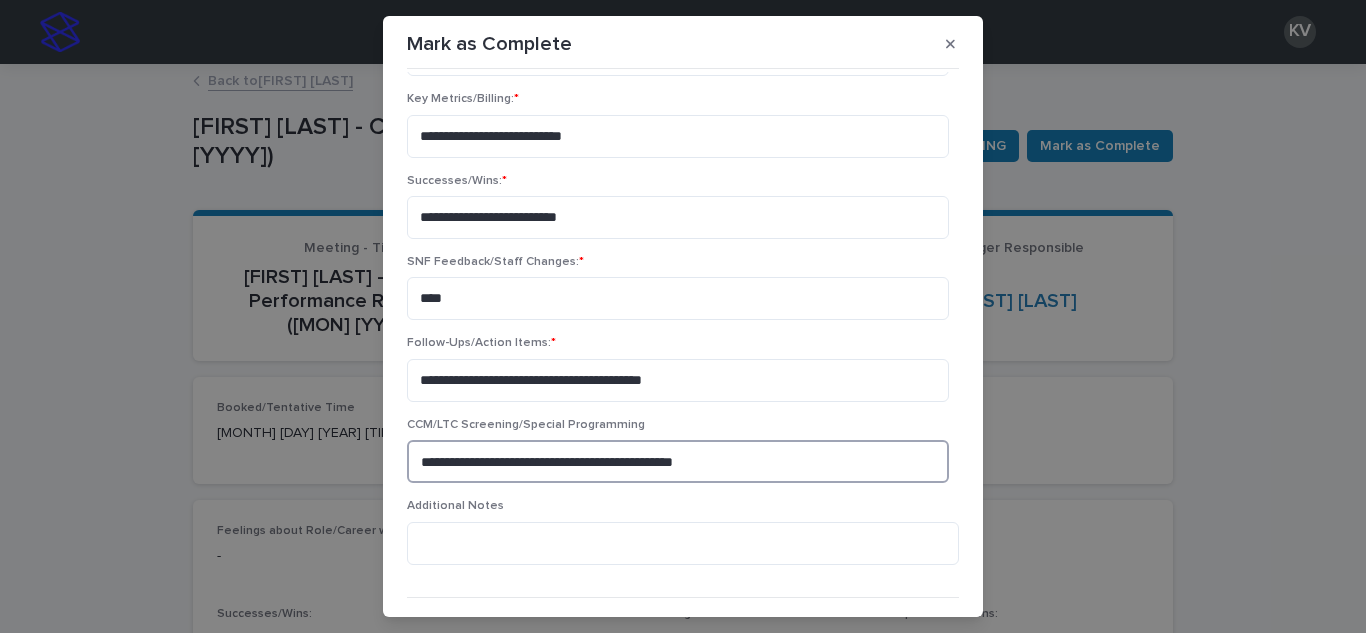 type on "**********" 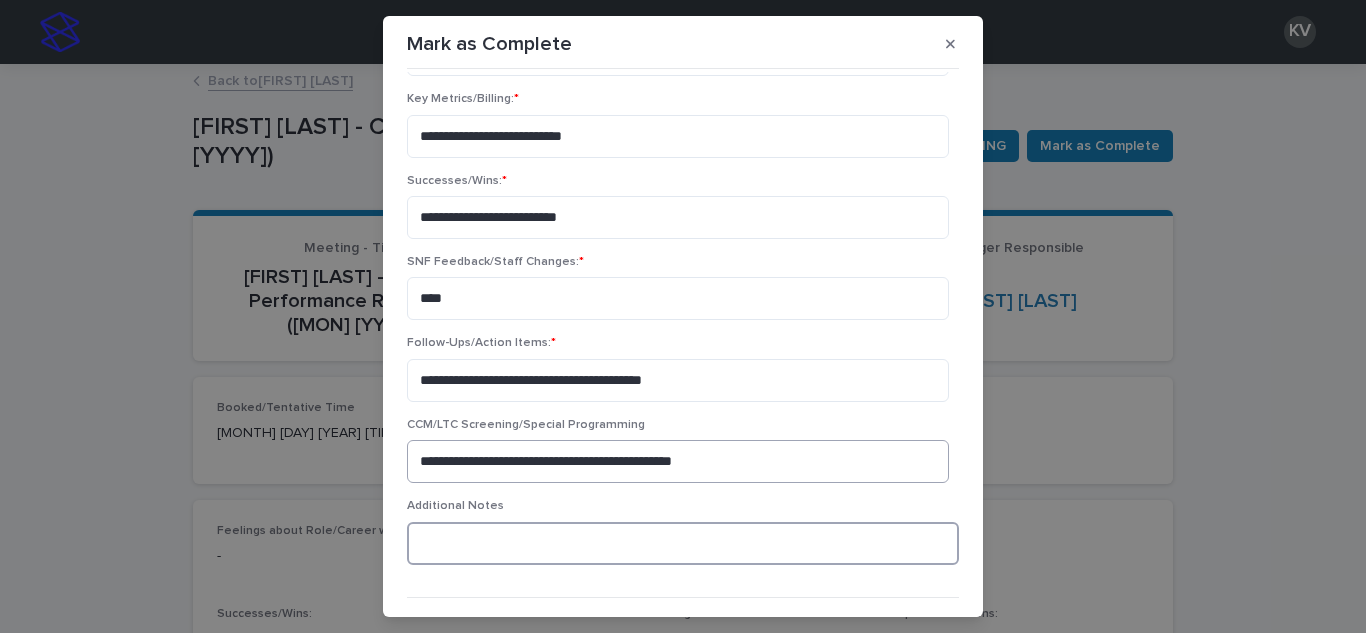 scroll, scrollTop: 339, scrollLeft: 0, axis: vertical 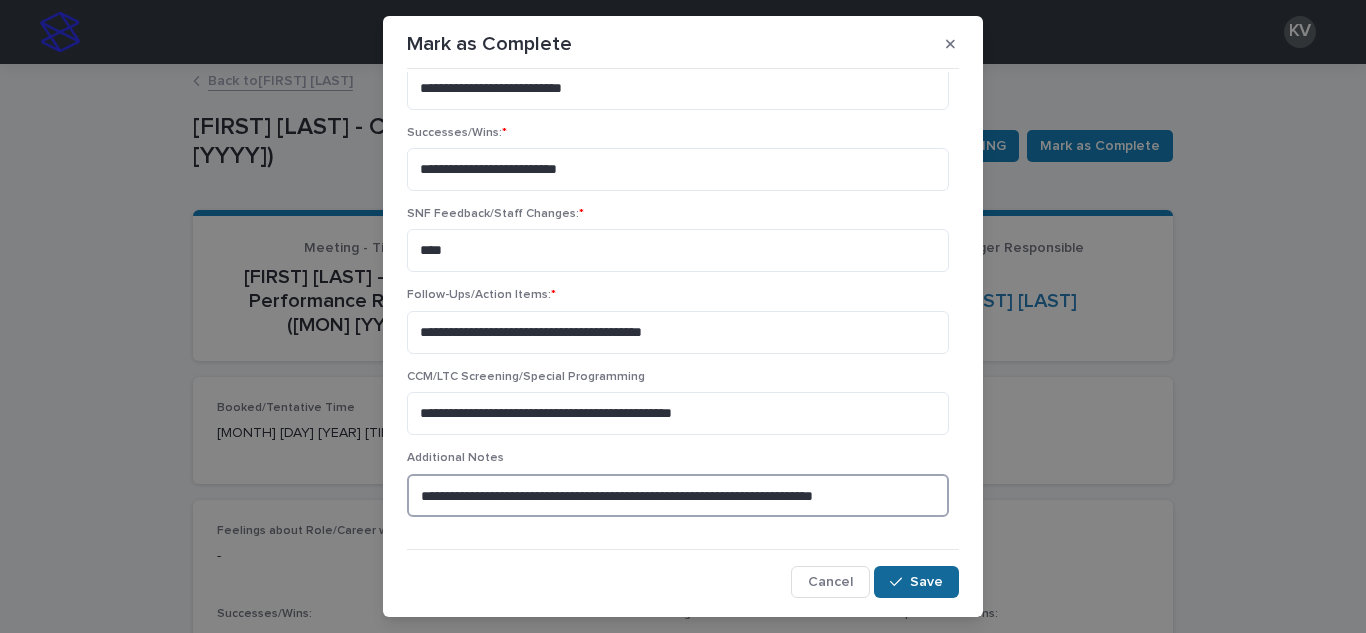 type on "**********" 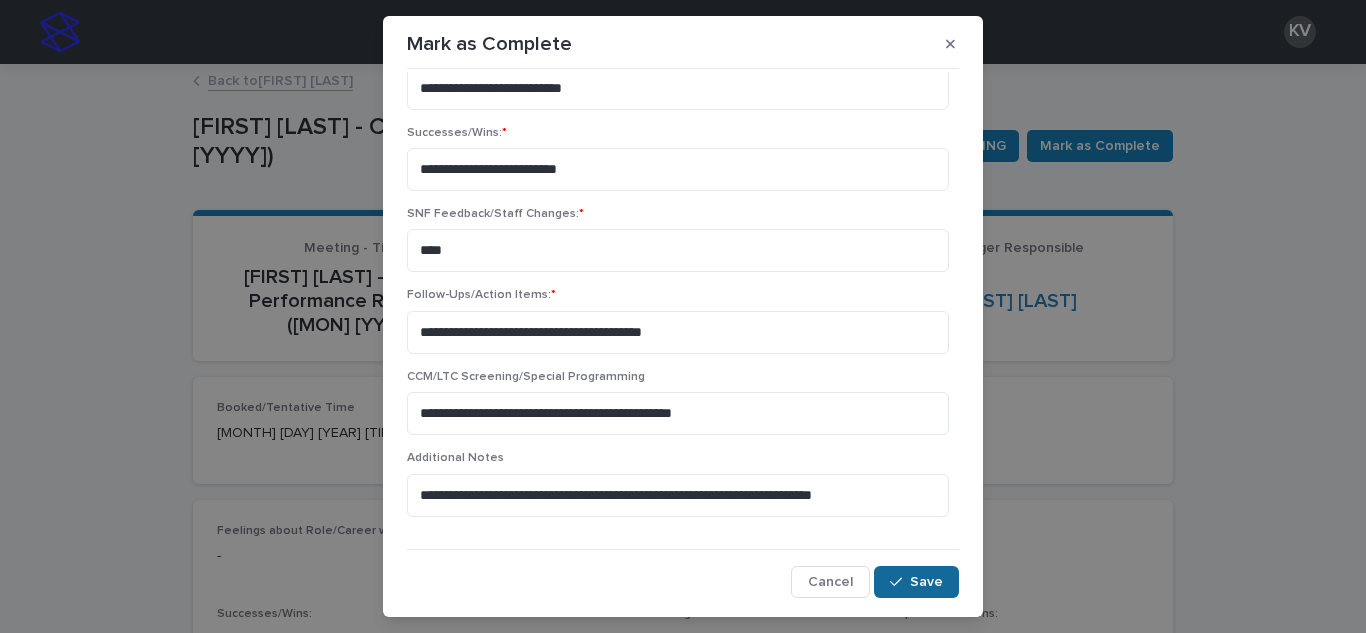 click on "Save" at bounding box center [916, 582] 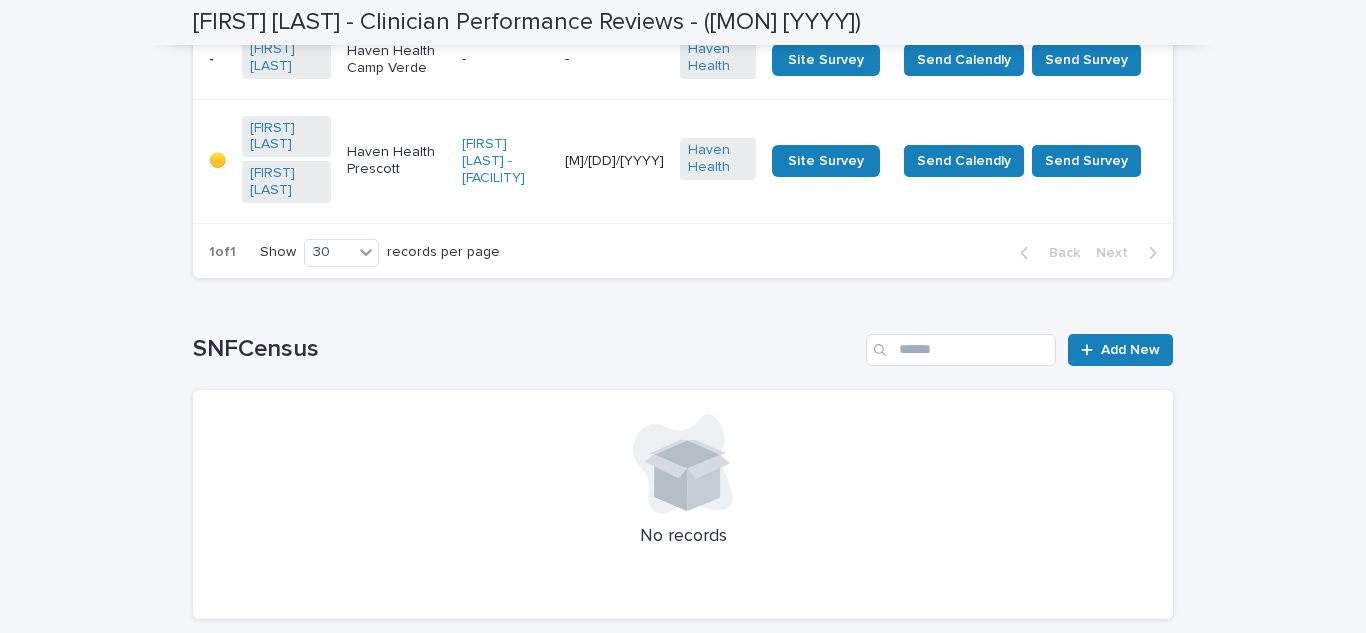 scroll, scrollTop: 1555, scrollLeft: 0, axis: vertical 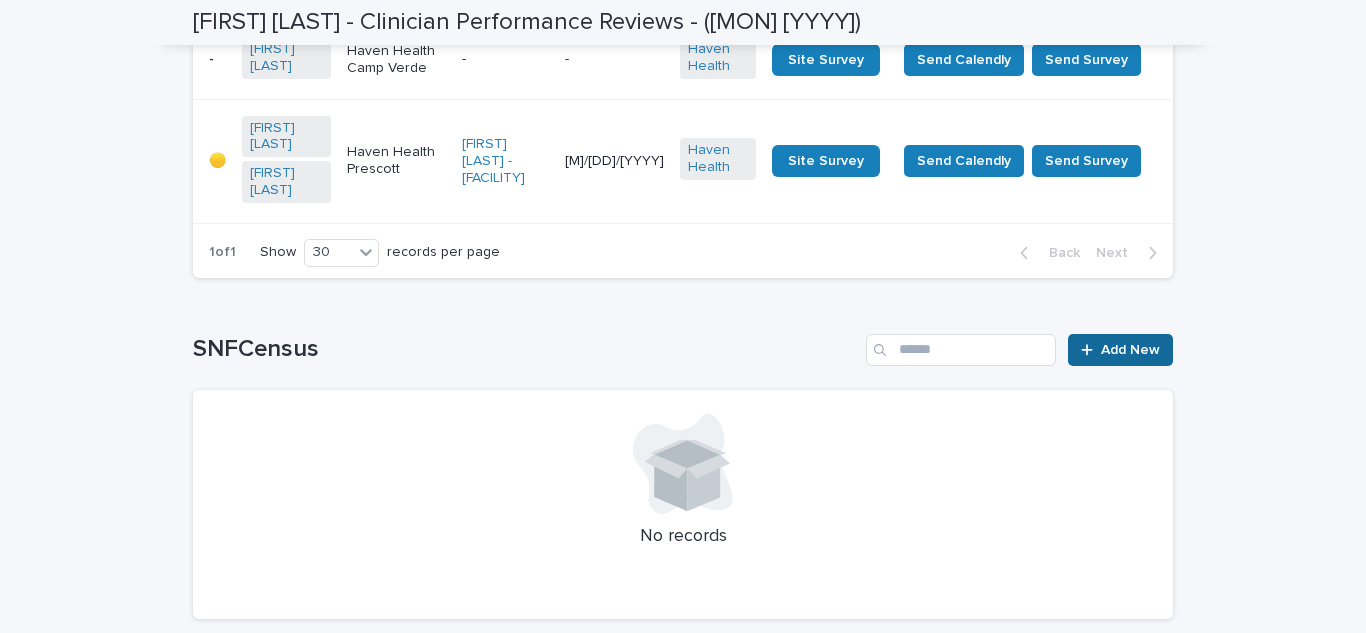 click on "Add New" at bounding box center [1130, 350] 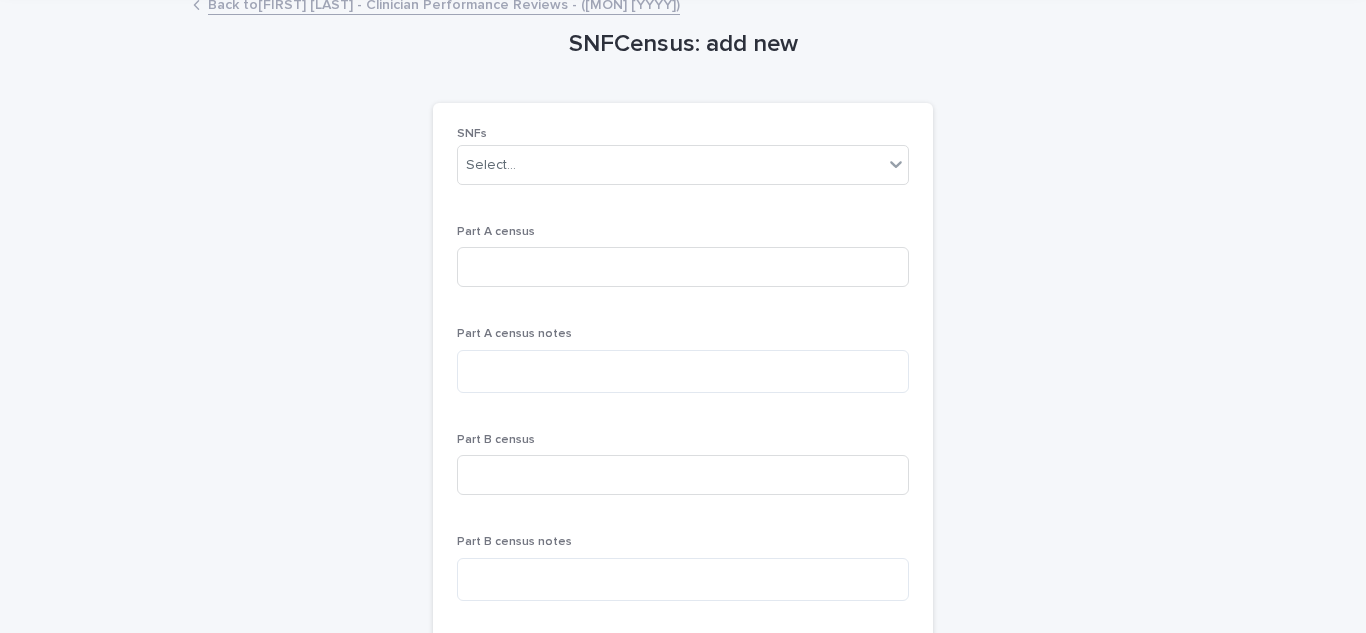 scroll, scrollTop: 0, scrollLeft: 0, axis: both 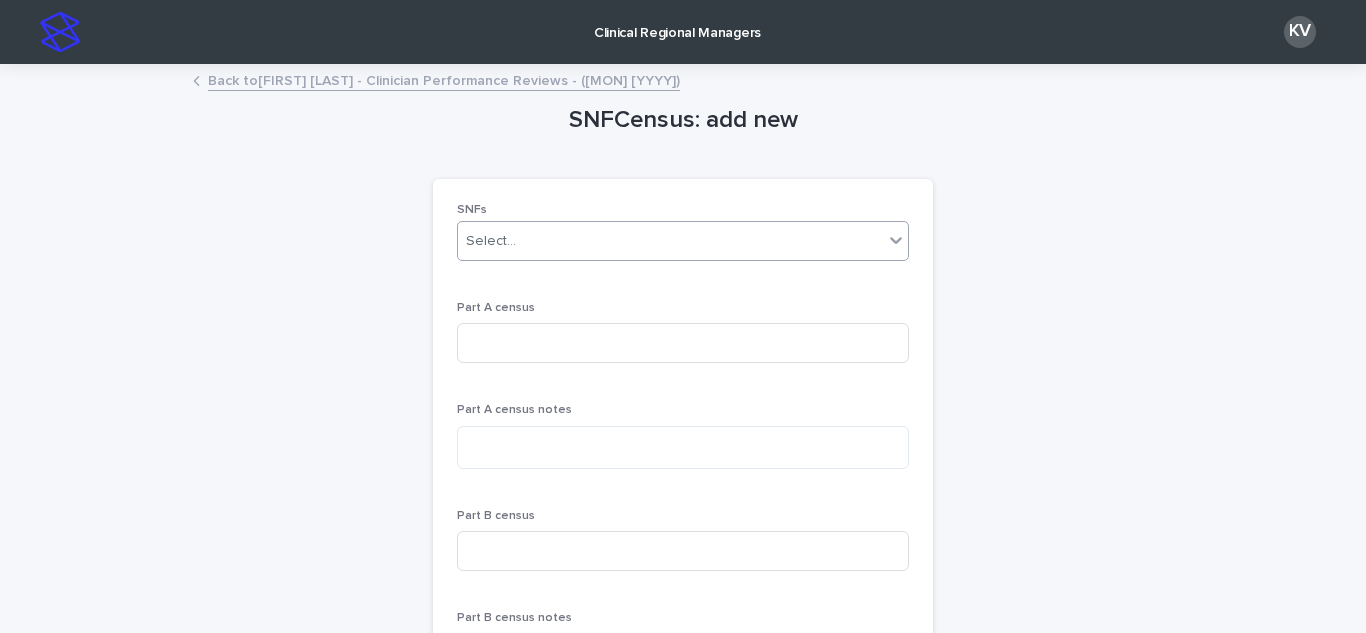 click on "Select..." at bounding box center (491, 241) 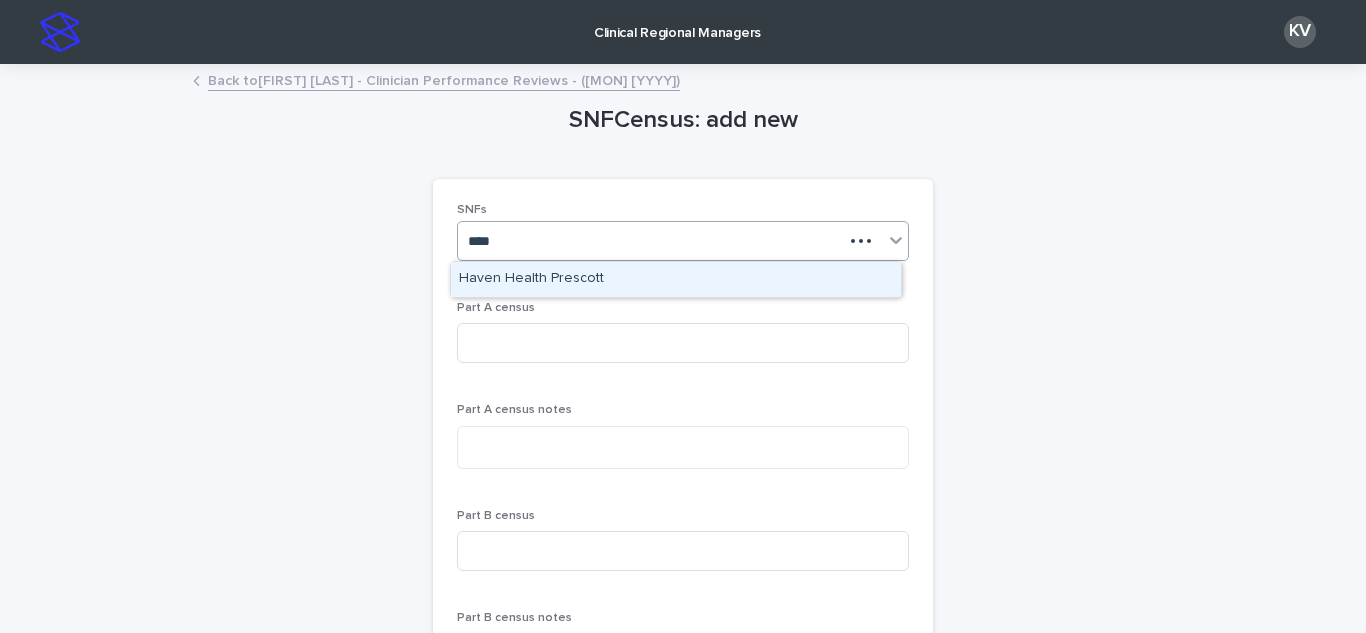type on "*****" 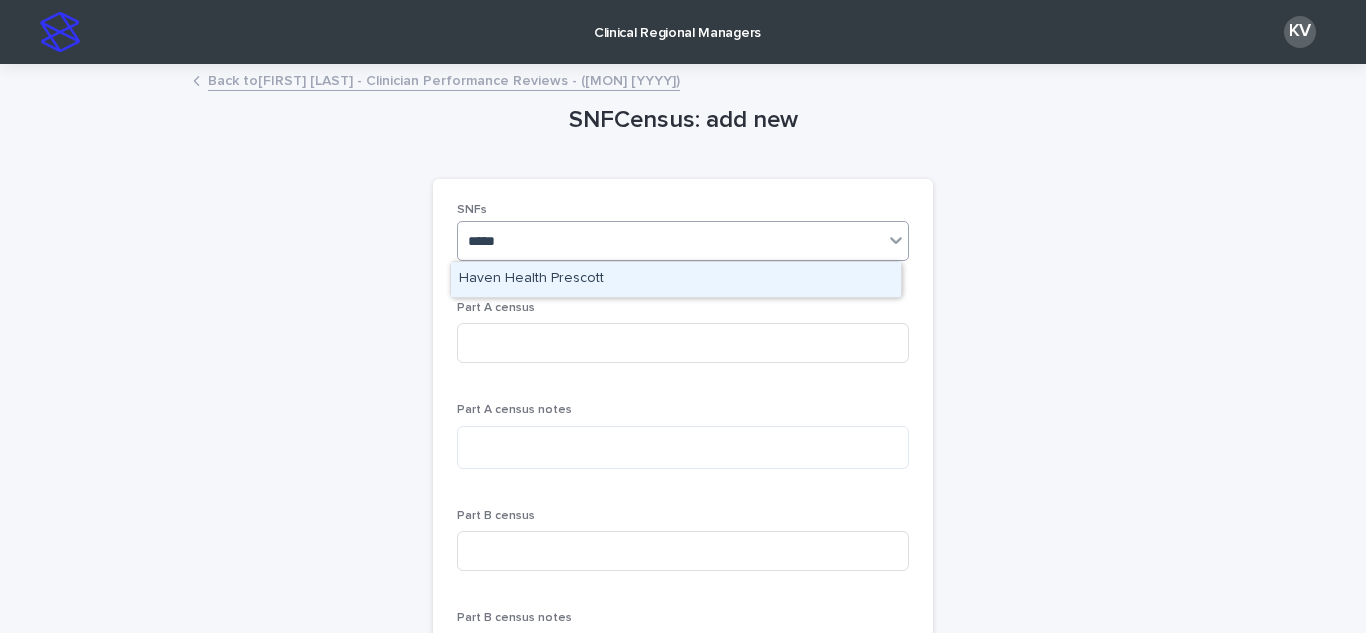 click on "Haven Health Prescott" at bounding box center (676, 279) 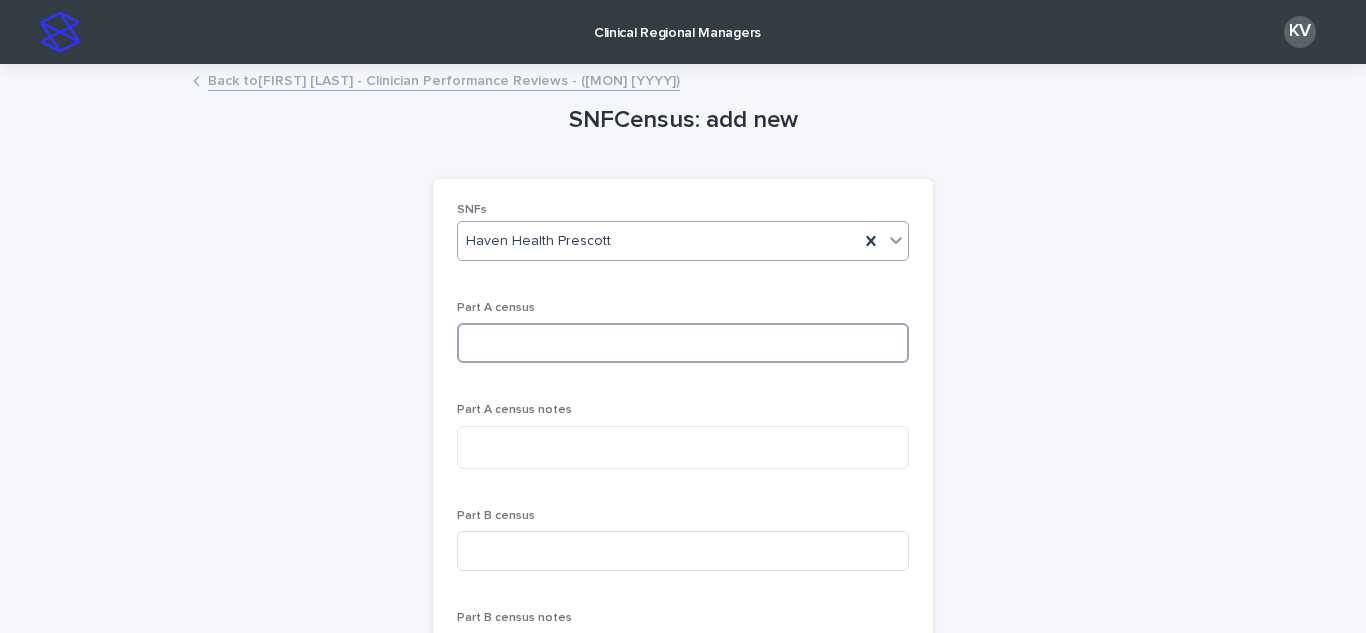 click at bounding box center [683, 343] 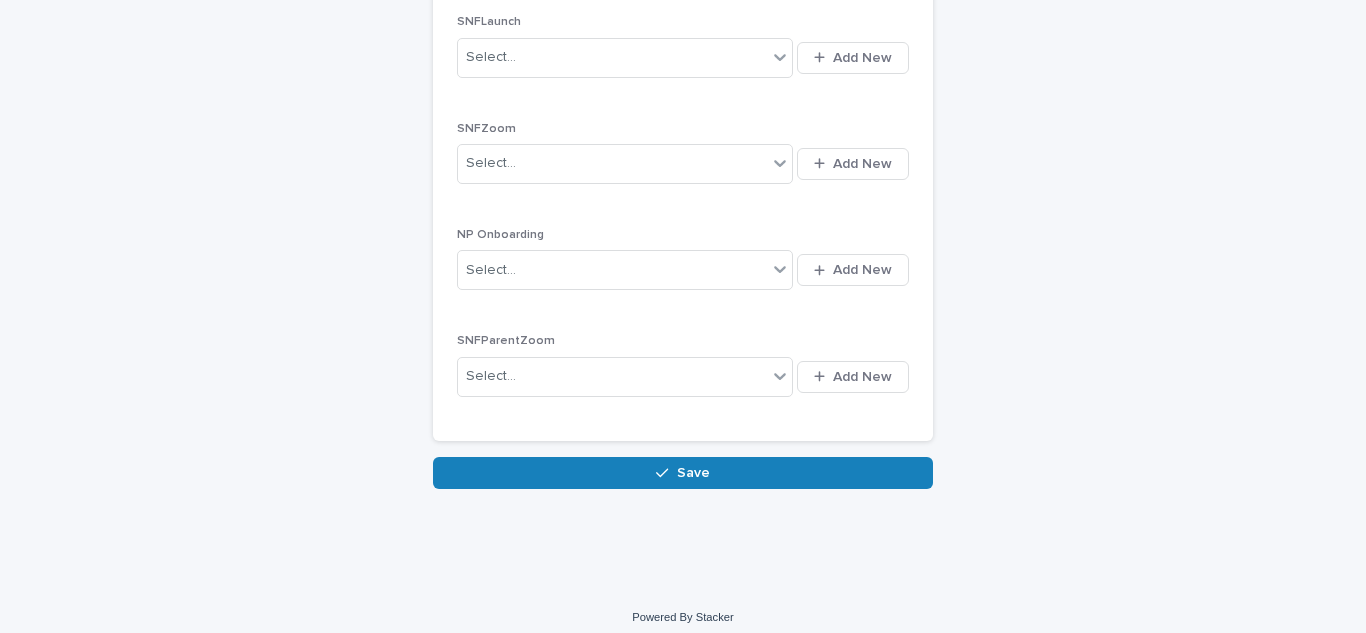 scroll, scrollTop: 1068, scrollLeft: 0, axis: vertical 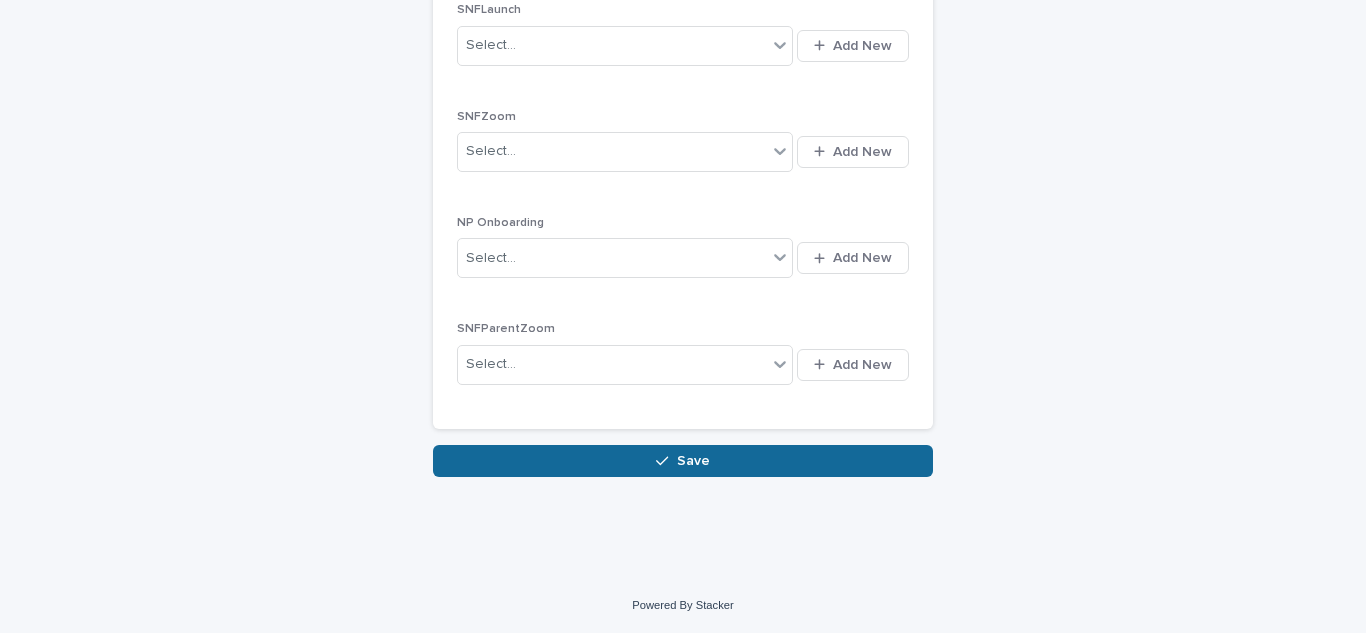 type on "**" 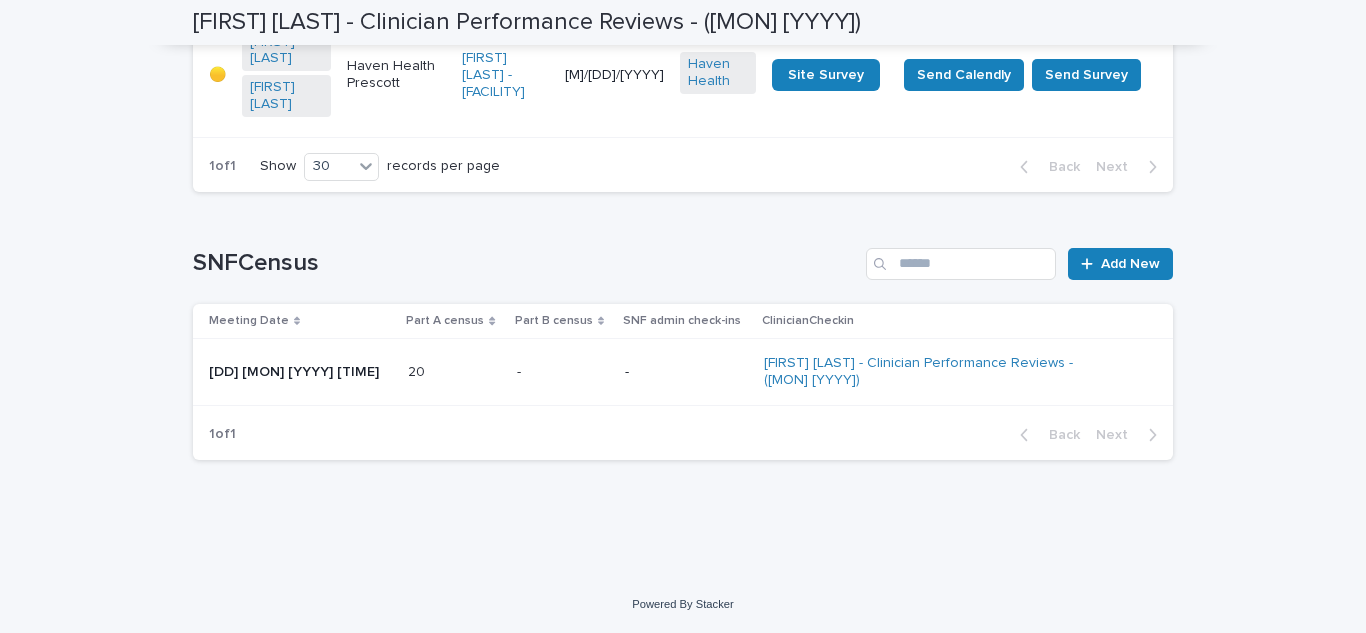 scroll, scrollTop: 1656, scrollLeft: 0, axis: vertical 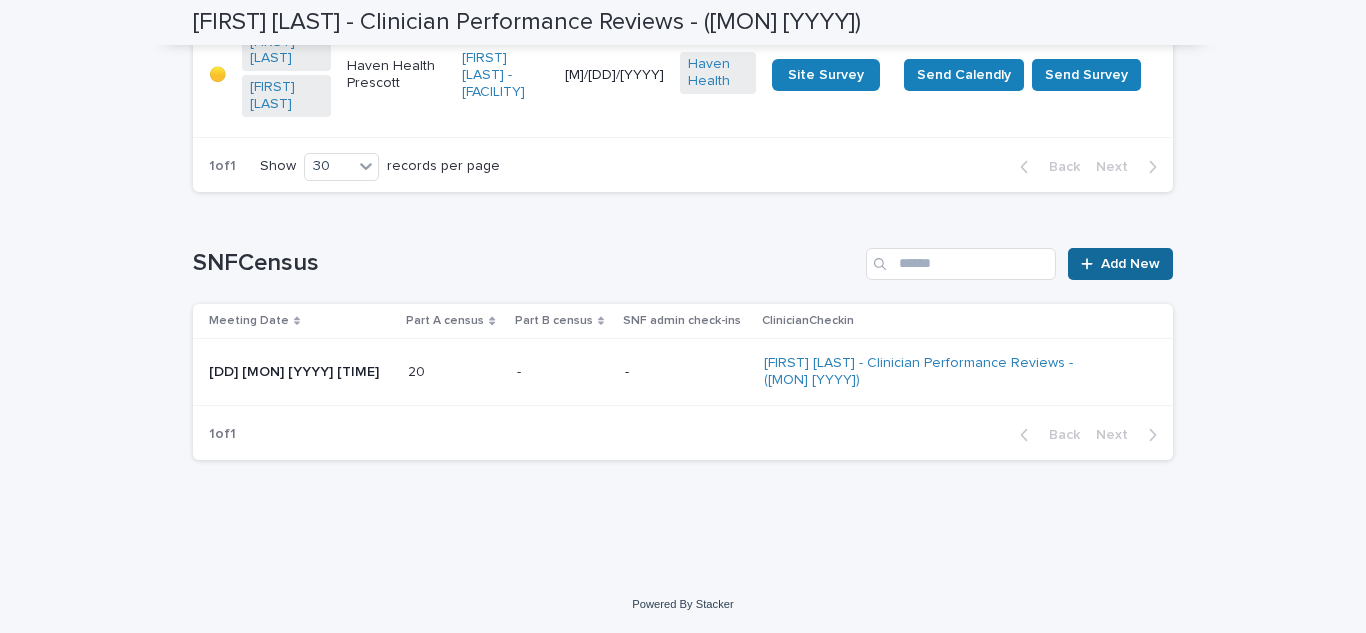 click on "Add New" at bounding box center (1120, 264) 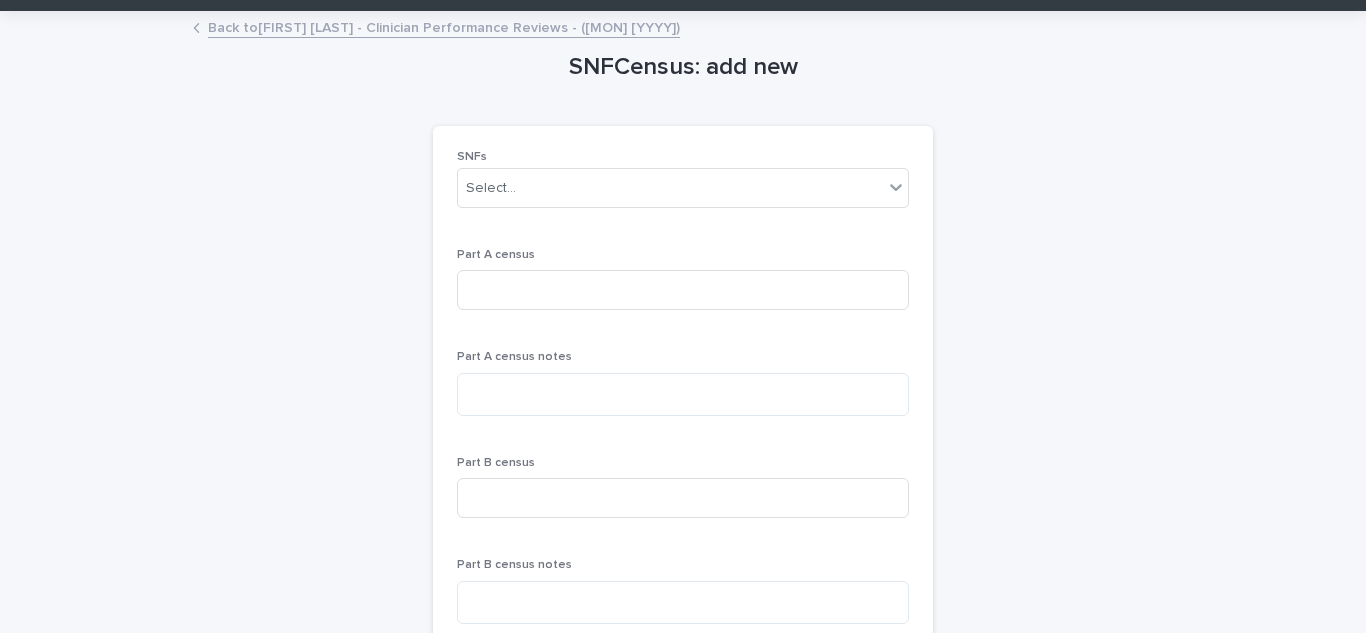 scroll, scrollTop: 20, scrollLeft: 0, axis: vertical 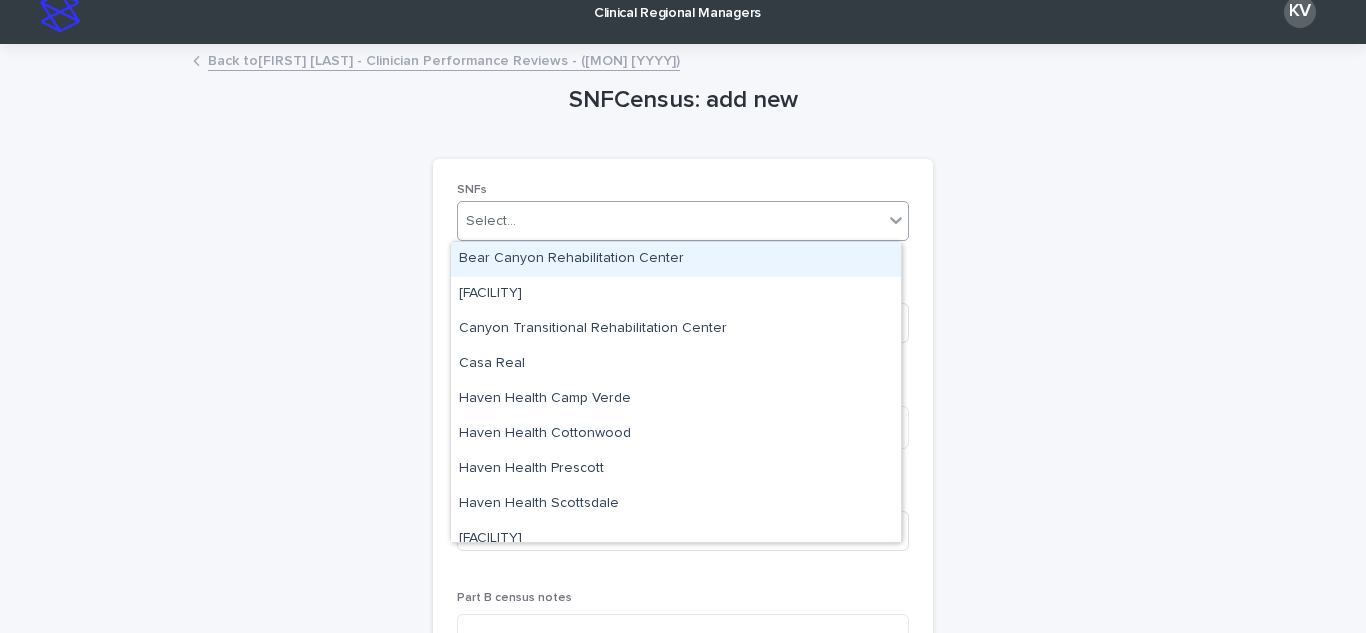 click on "Select..." at bounding box center (670, 221) 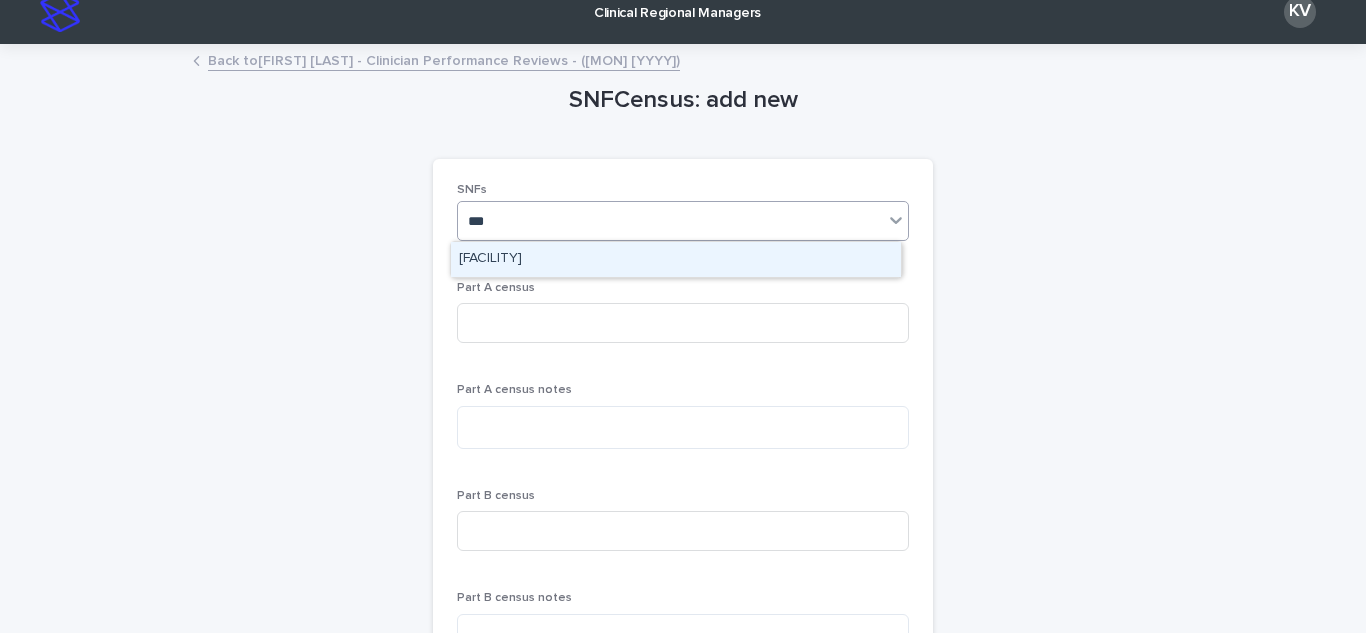 type on "****" 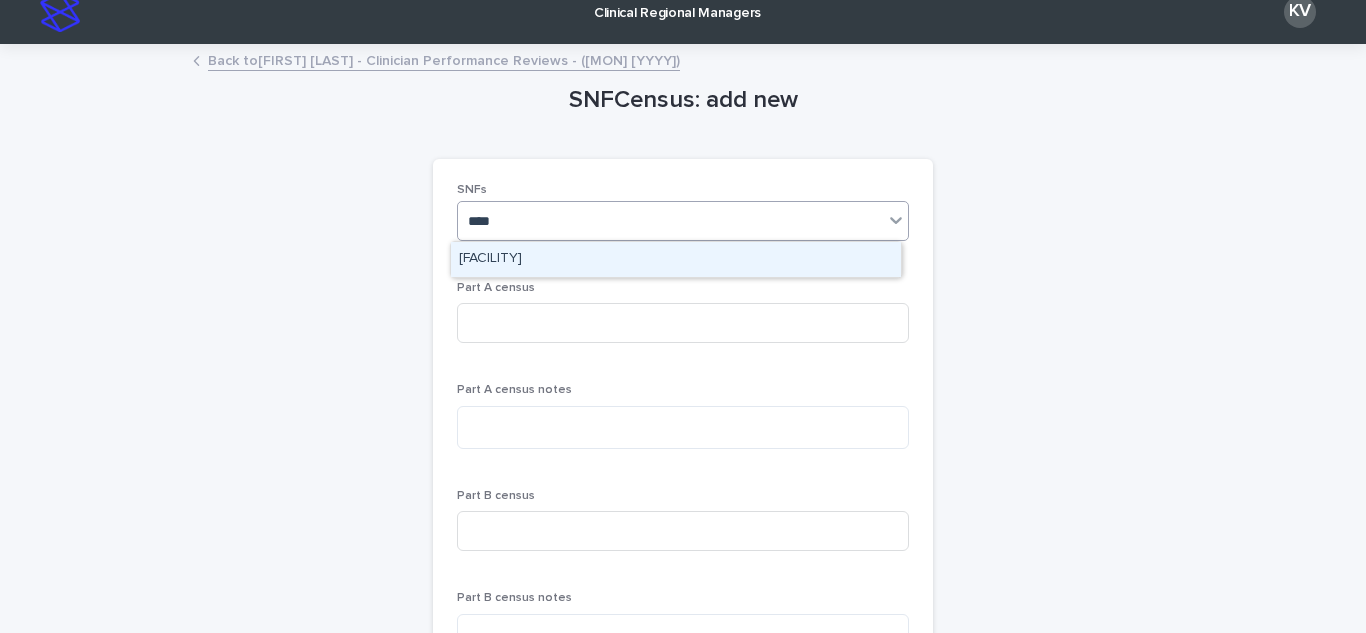 click on "[FACILITY]" at bounding box center [676, 259] 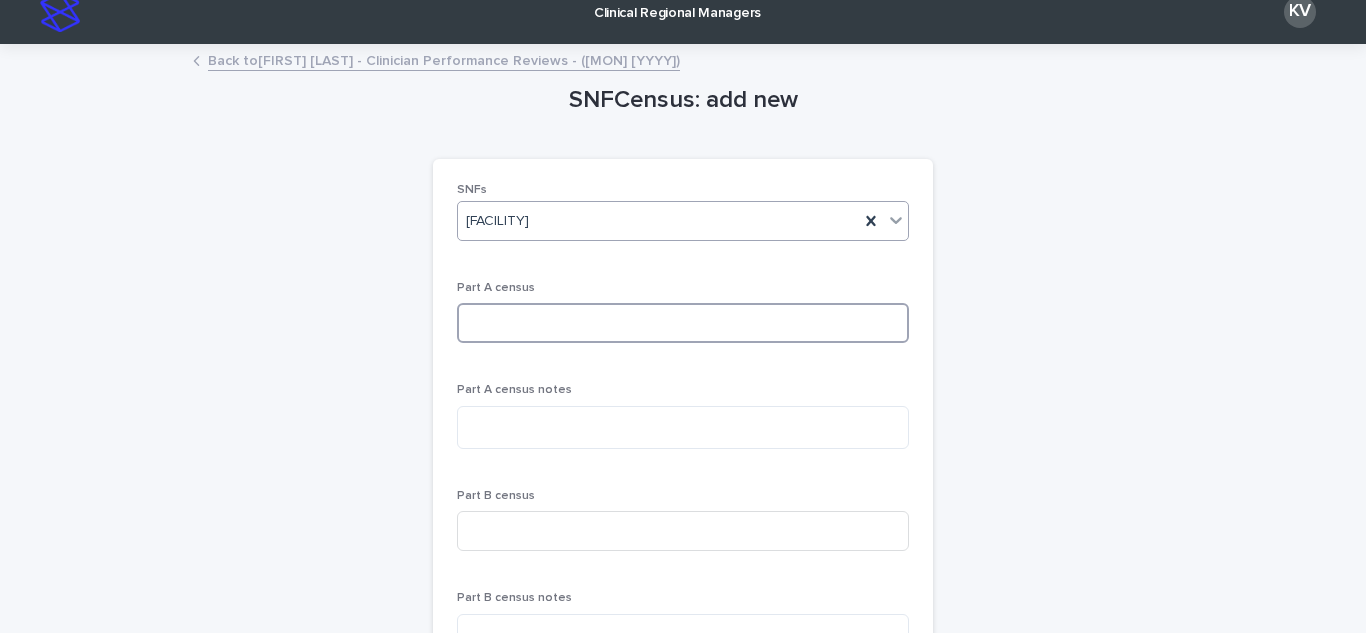 click at bounding box center [683, 323] 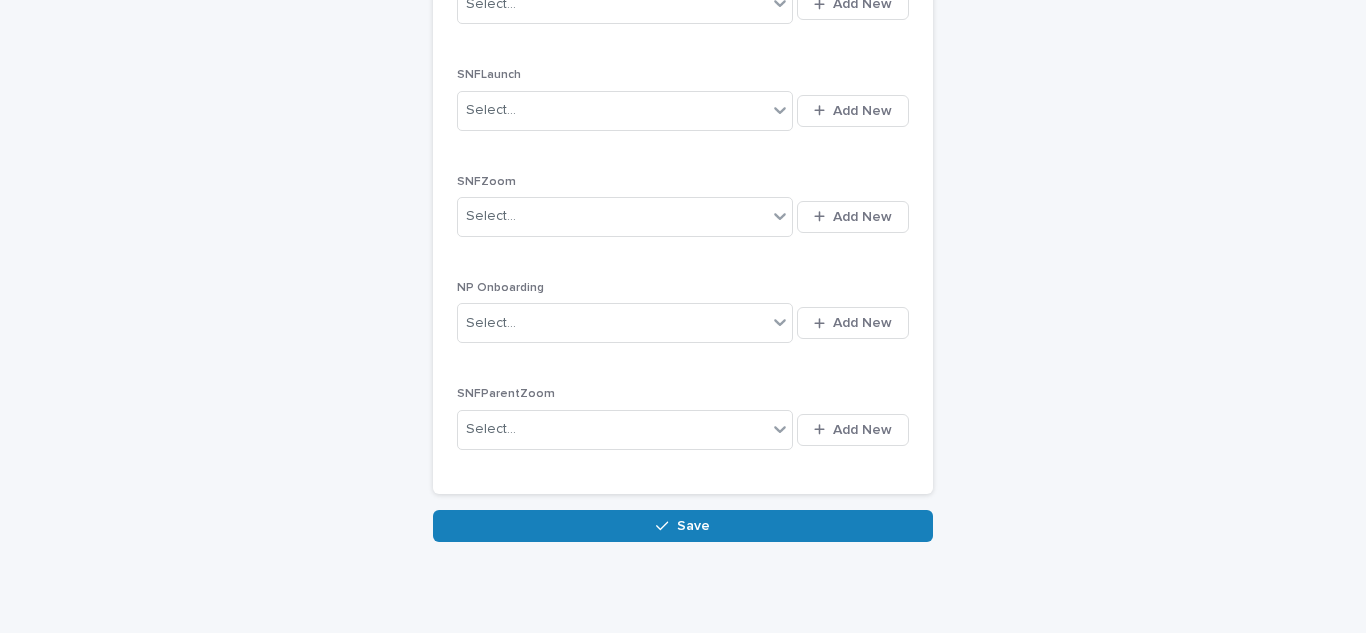 scroll, scrollTop: 1068, scrollLeft: 0, axis: vertical 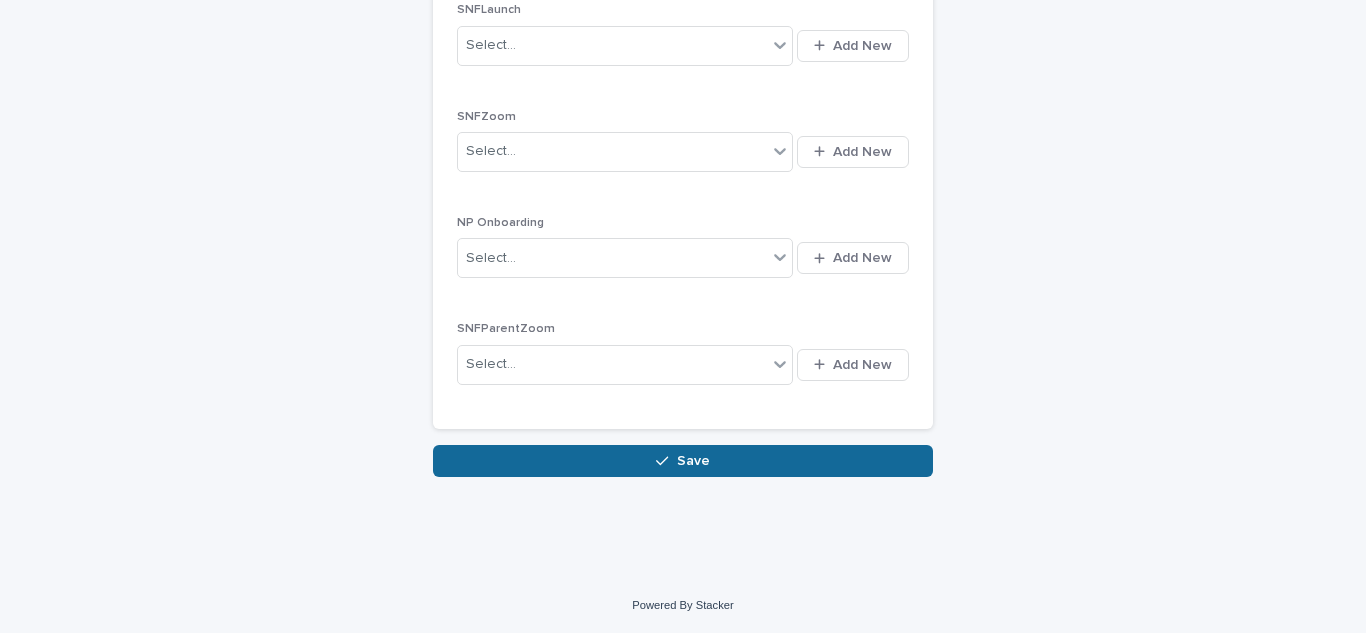 type on "**" 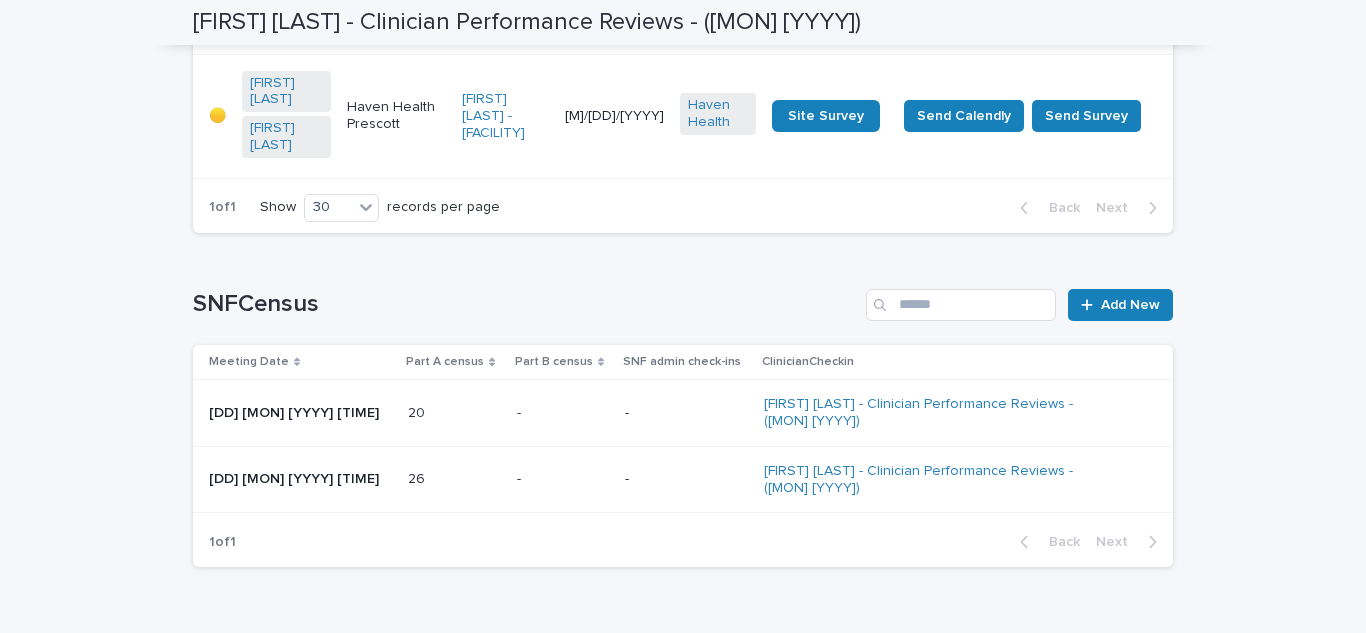 scroll, scrollTop: 1626, scrollLeft: 0, axis: vertical 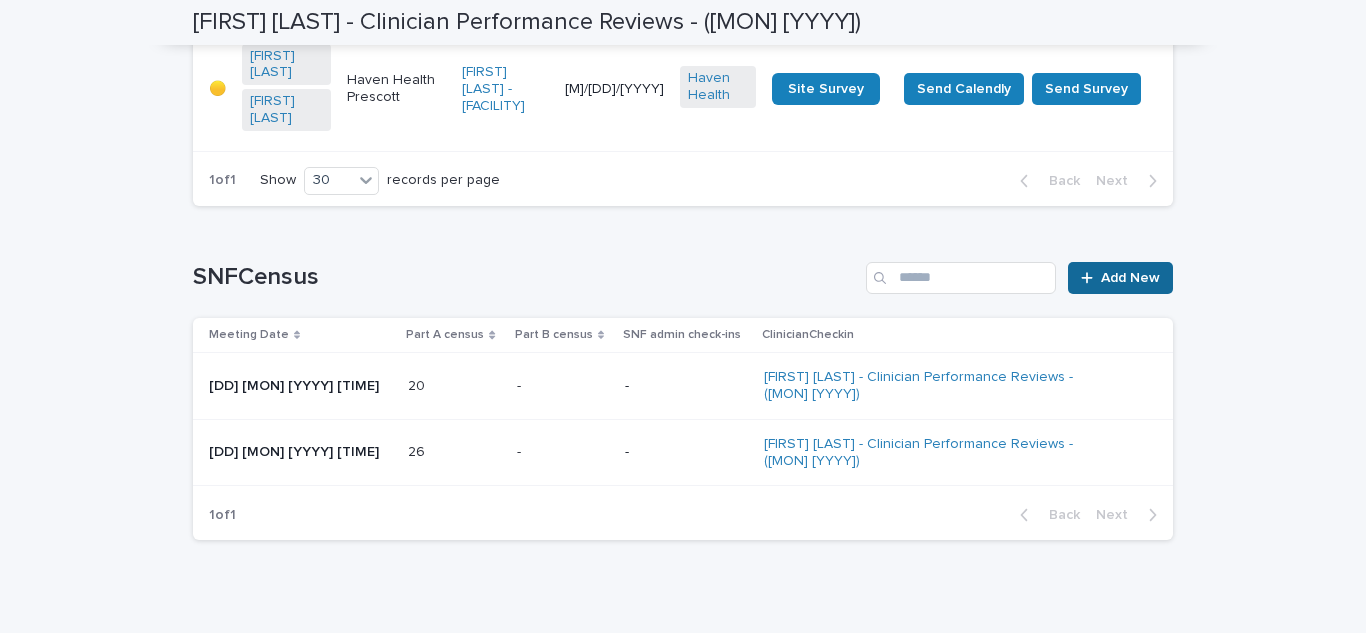 click on "Add New" at bounding box center (1130, 278) 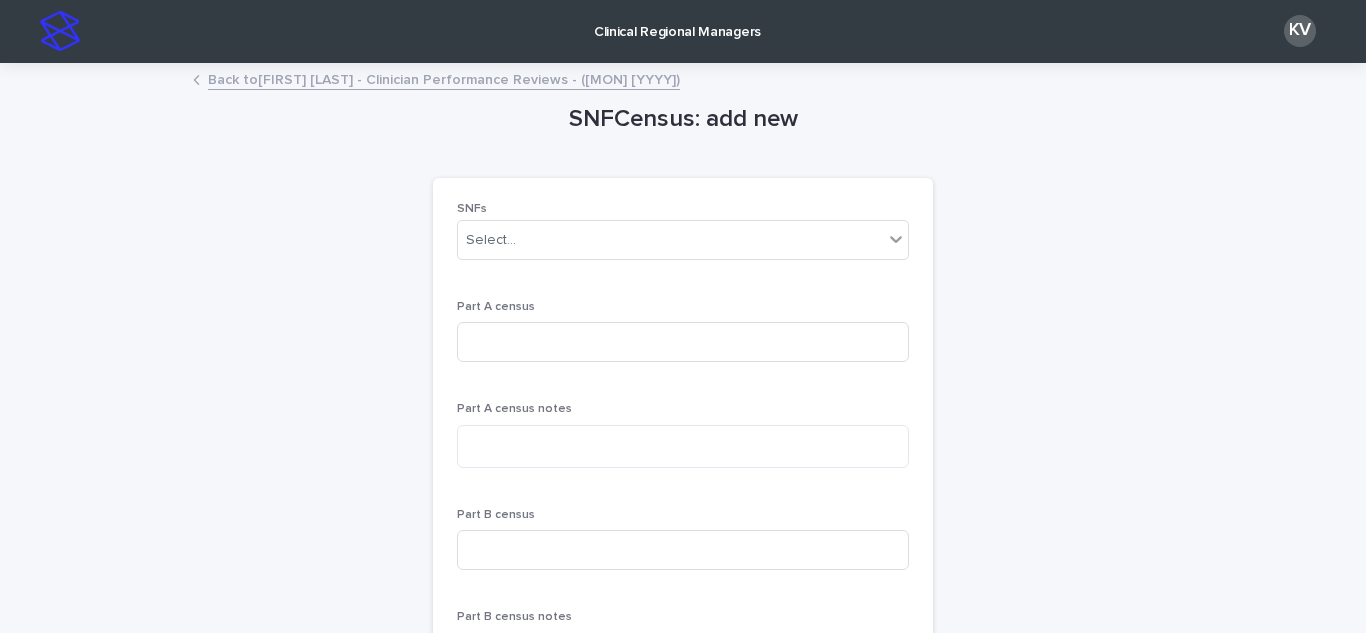scroll, scrollTop: 0, scrollLeft: 0, axis: both 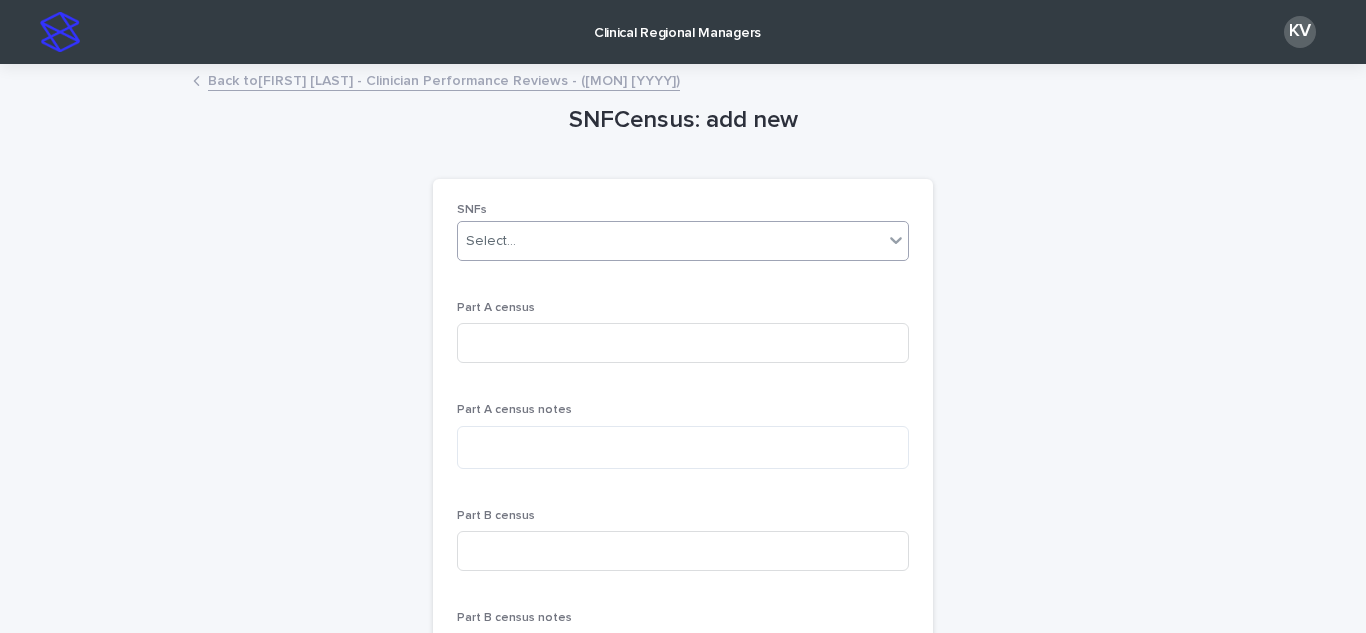 click on "Select..." at bounding box center [670, 241] 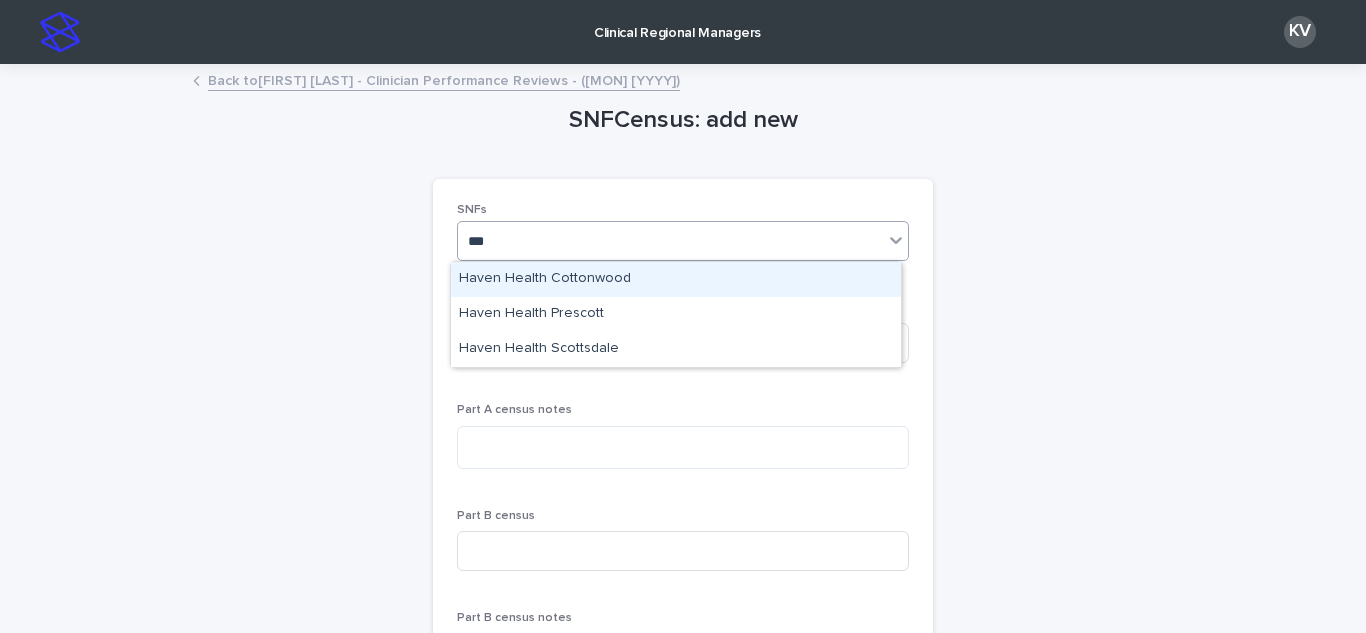 type on "****" 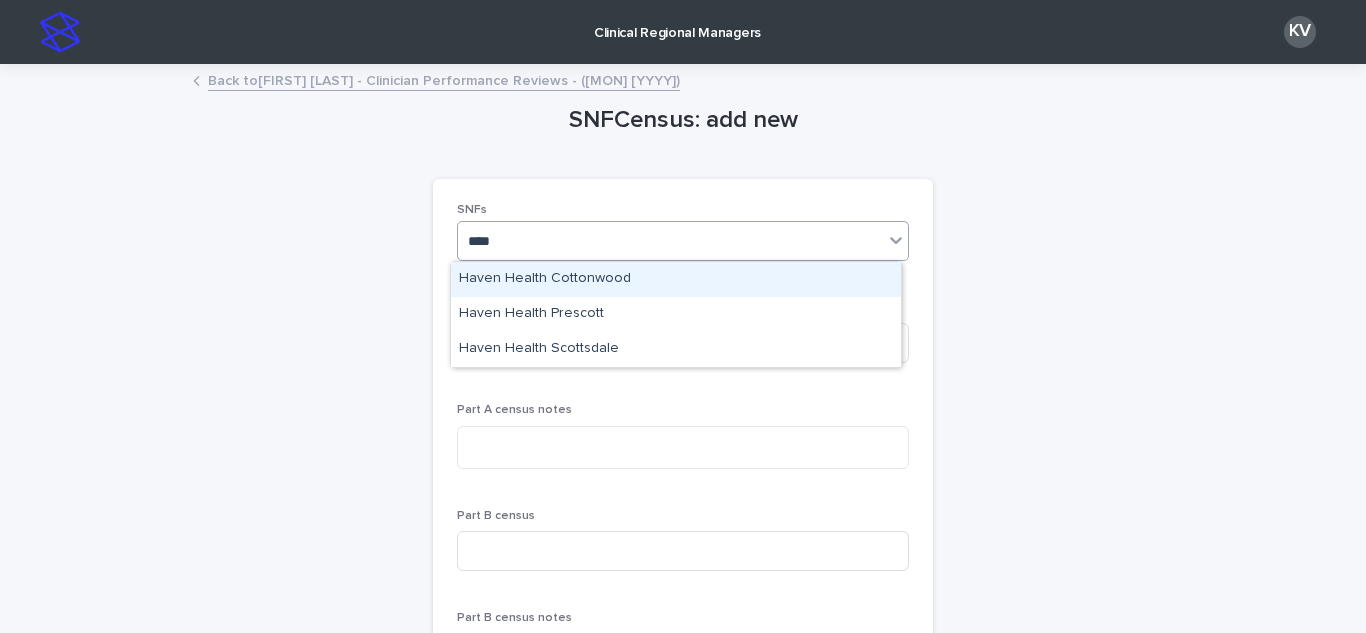 click on "Haven Health Cottonwood" at bounding box center [676, 279] 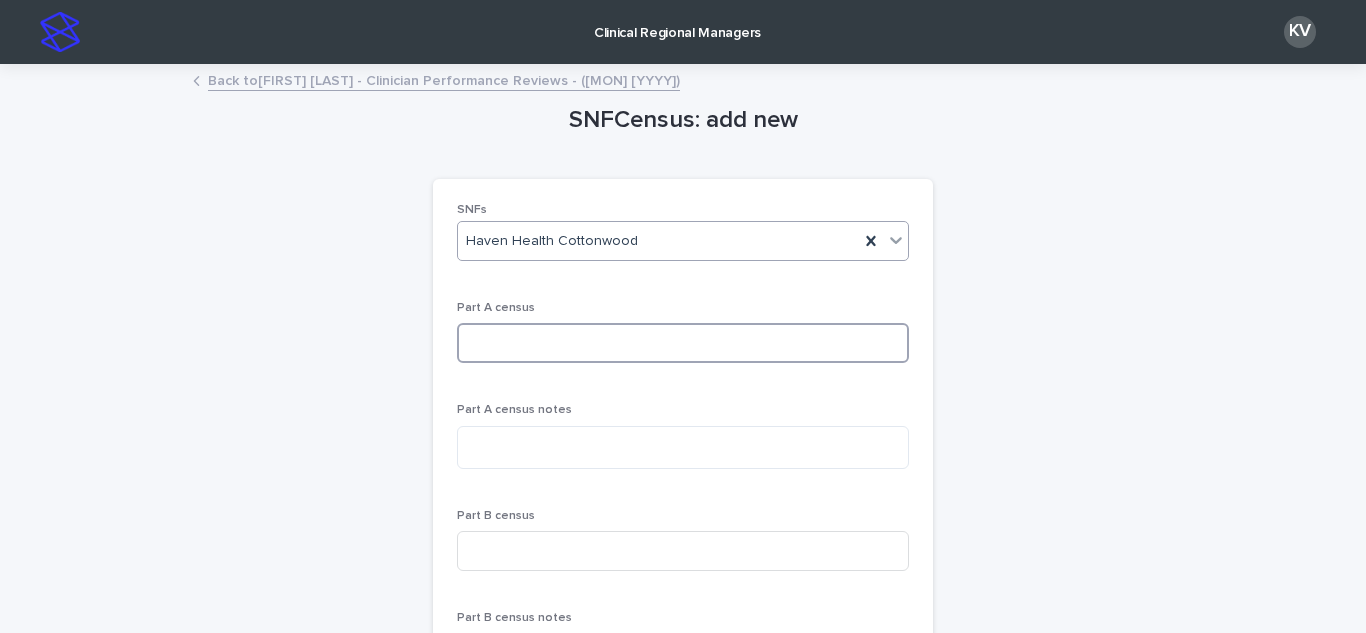 click at bounding box center [683, 343] 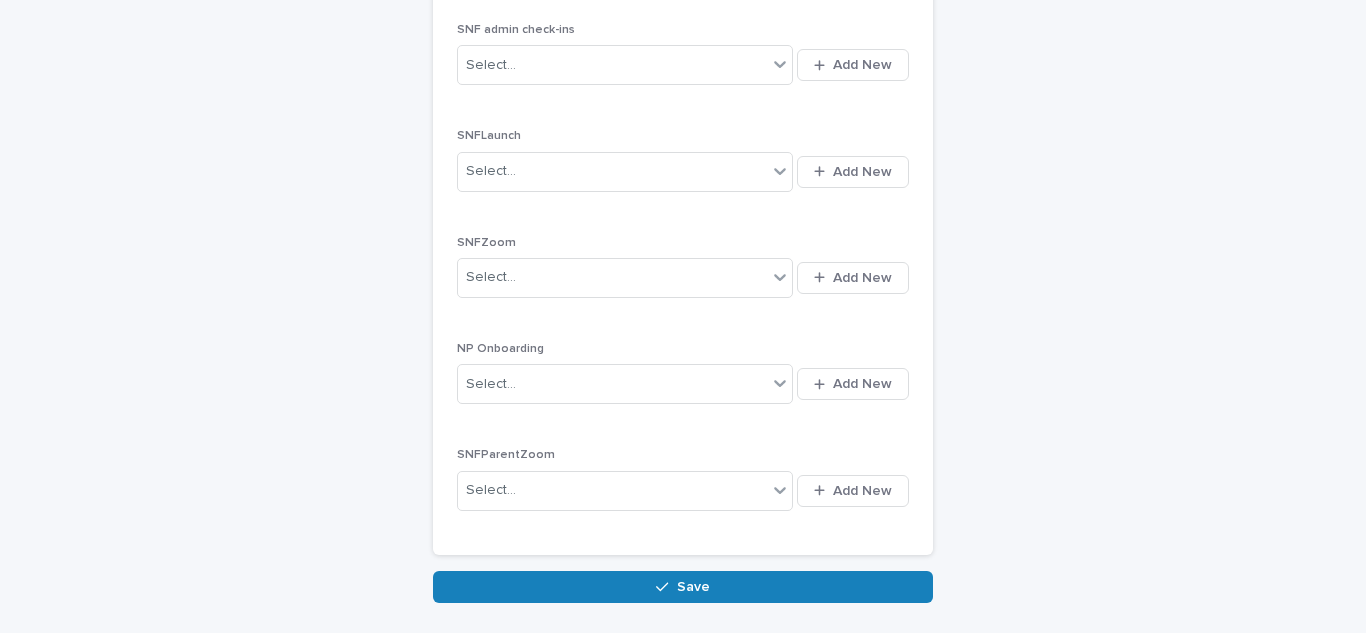 scroll, scrollTop: 1068, scrollLeft: 0, axis: vertical 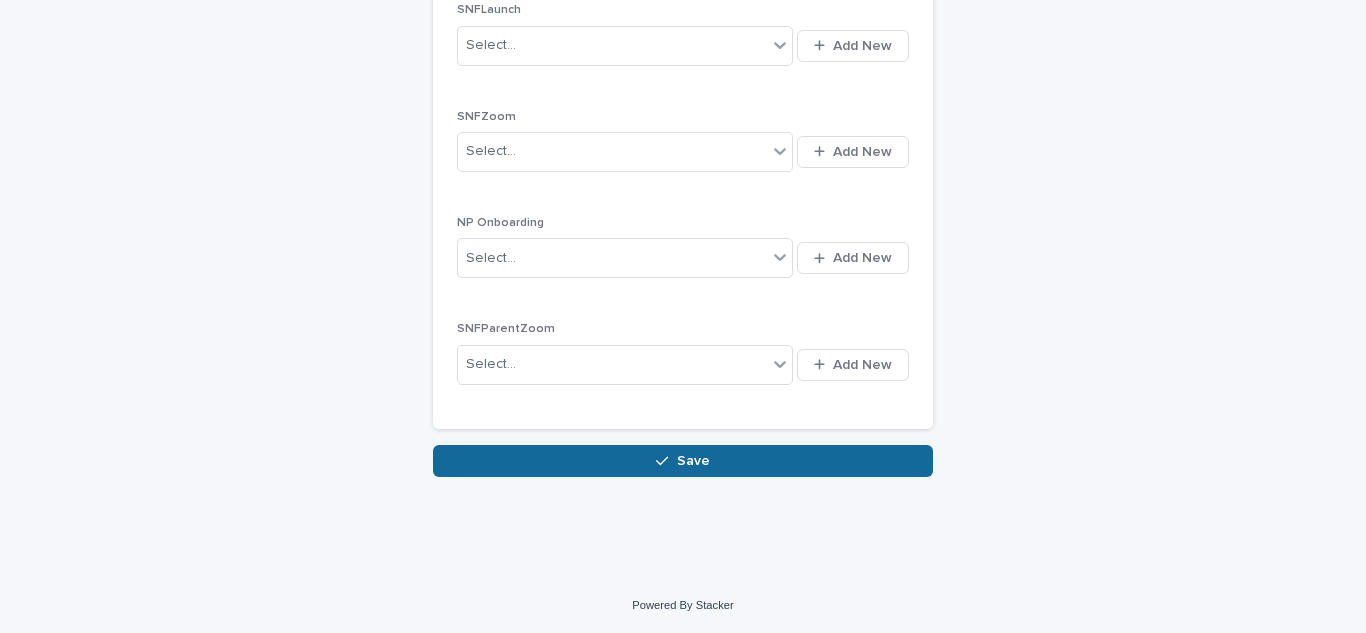 type on "**" 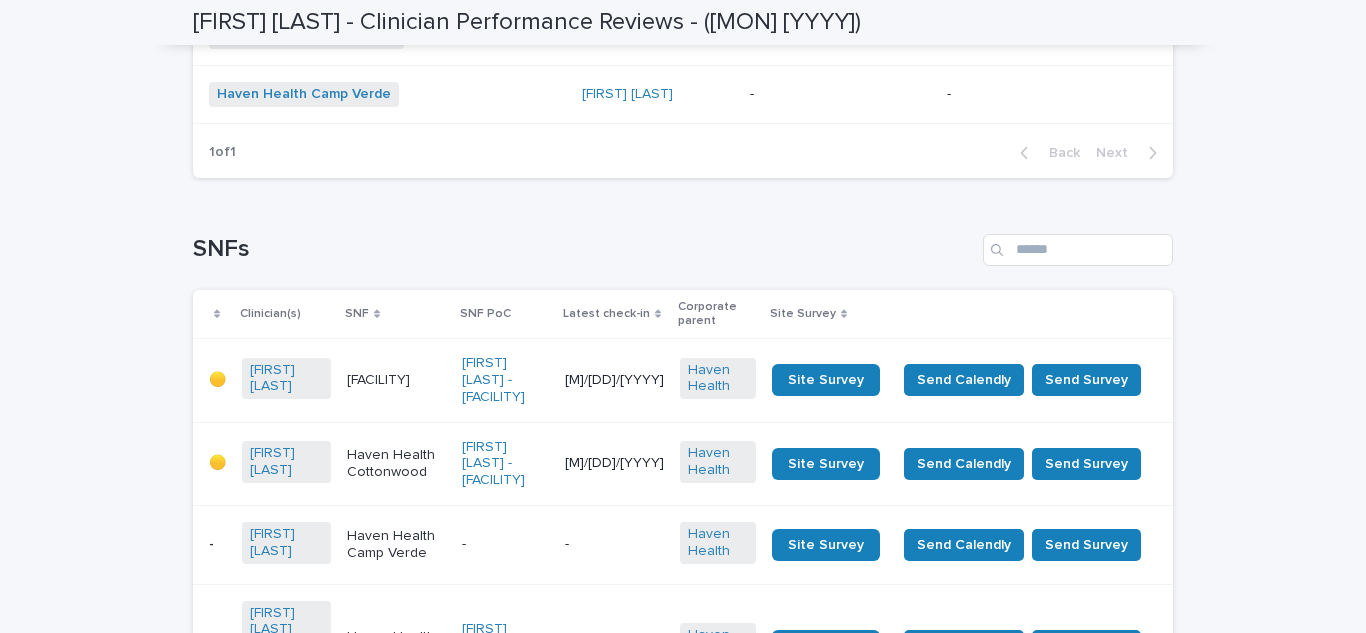 scroll, scrollTop: 0, scrollLeft: 0, axis: both 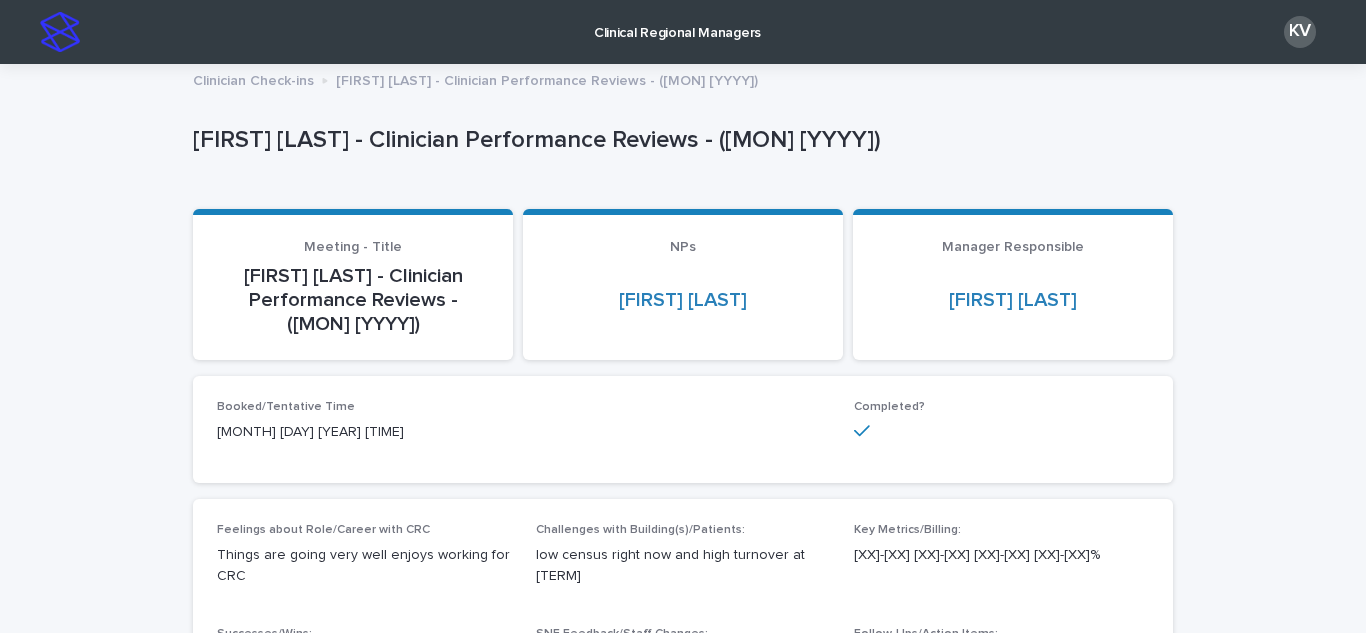 click on "Clinical Regional Managers" at bounding box center (677, 21) 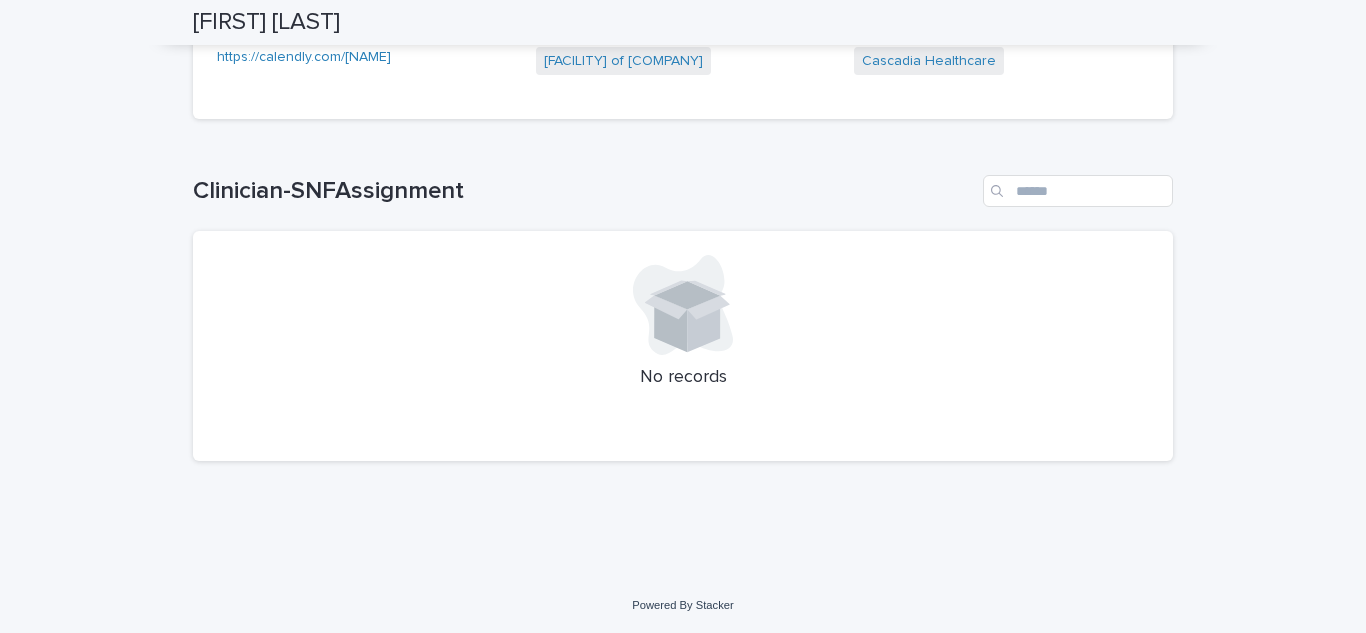 scroll, scrollTop: 0, scrollLeft: 0, axis: both 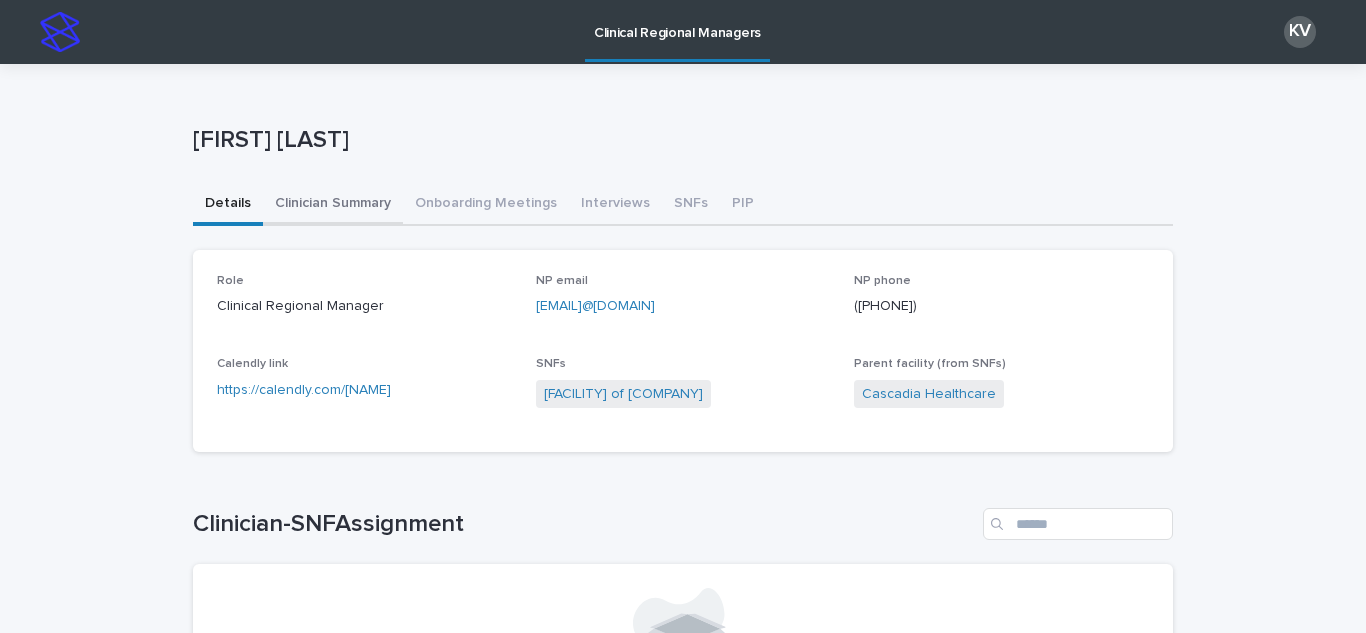 click on "Clinician Summary" at bounding box center (333, 205) 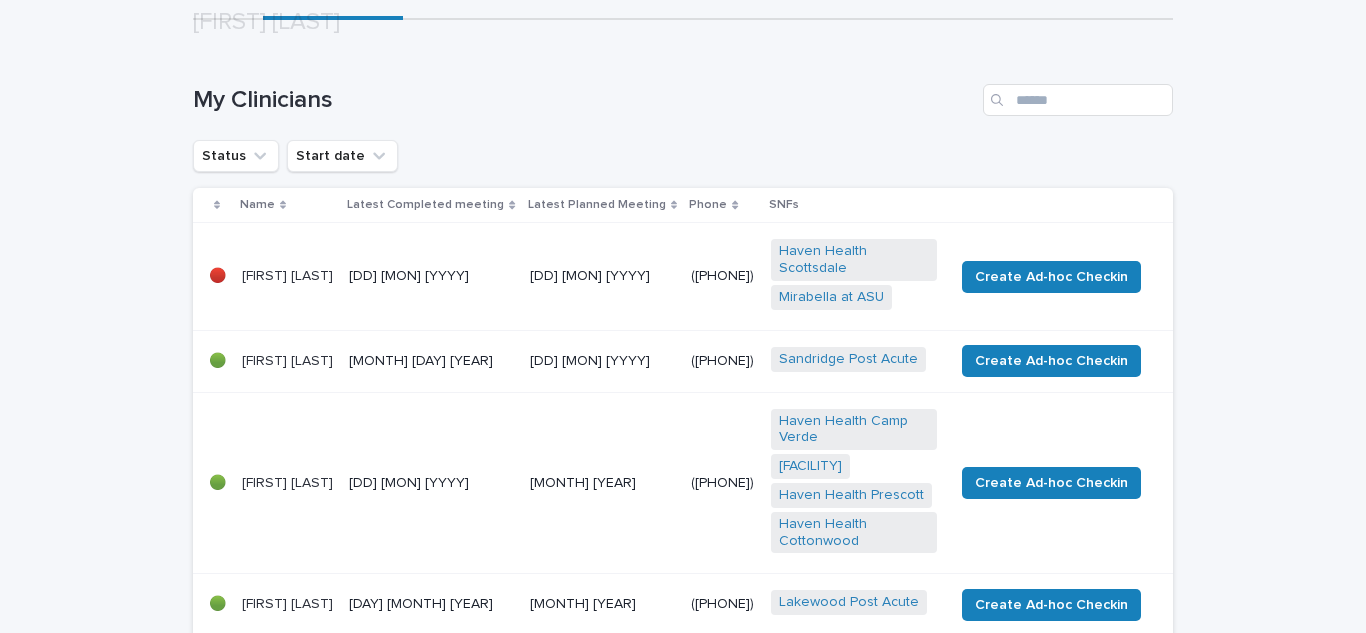 scroll, scrollTop: 208, scrollLeft: 0, axis: vertical 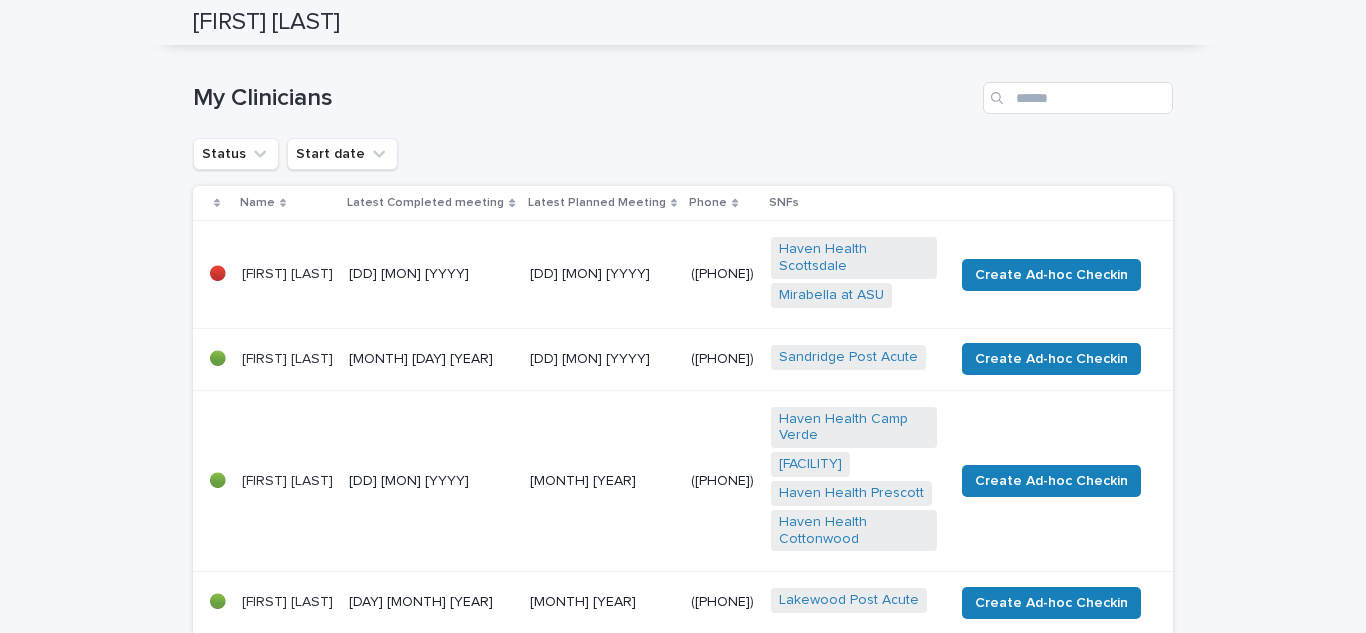 click on "[DD] [MON] [YYYY]" at bounding box center [431, 274] 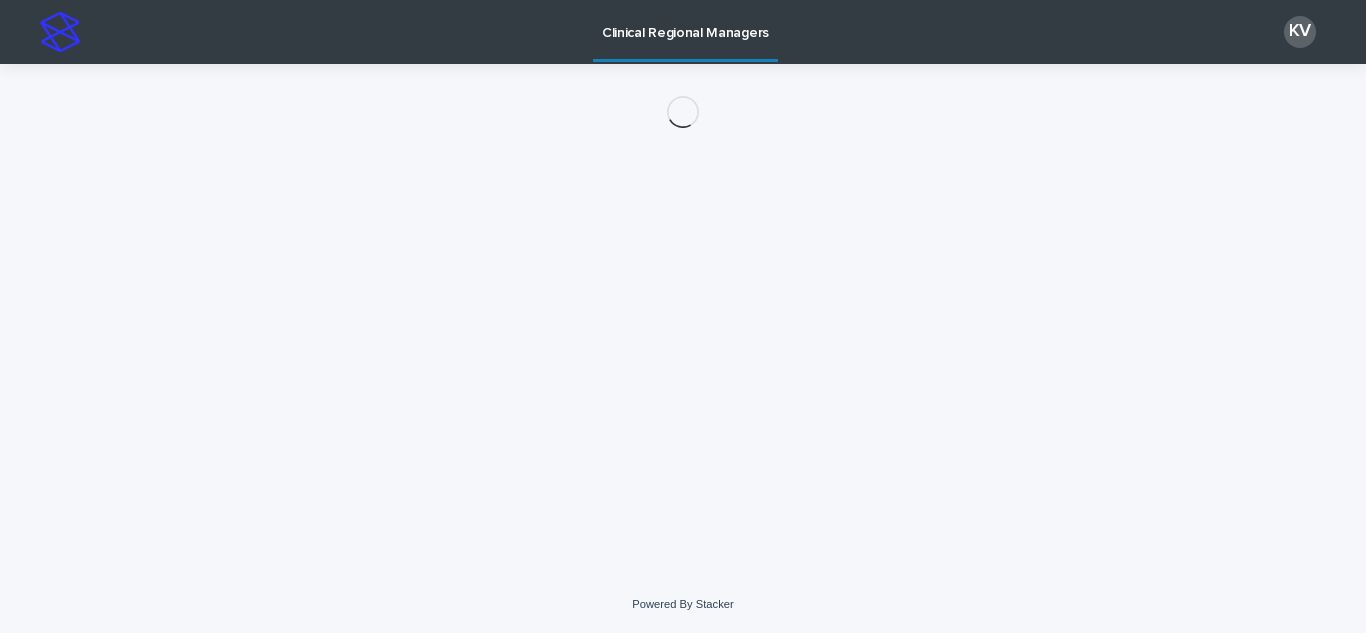 scroll, scrollTop: 0, scrollLeft: 0, axis: both 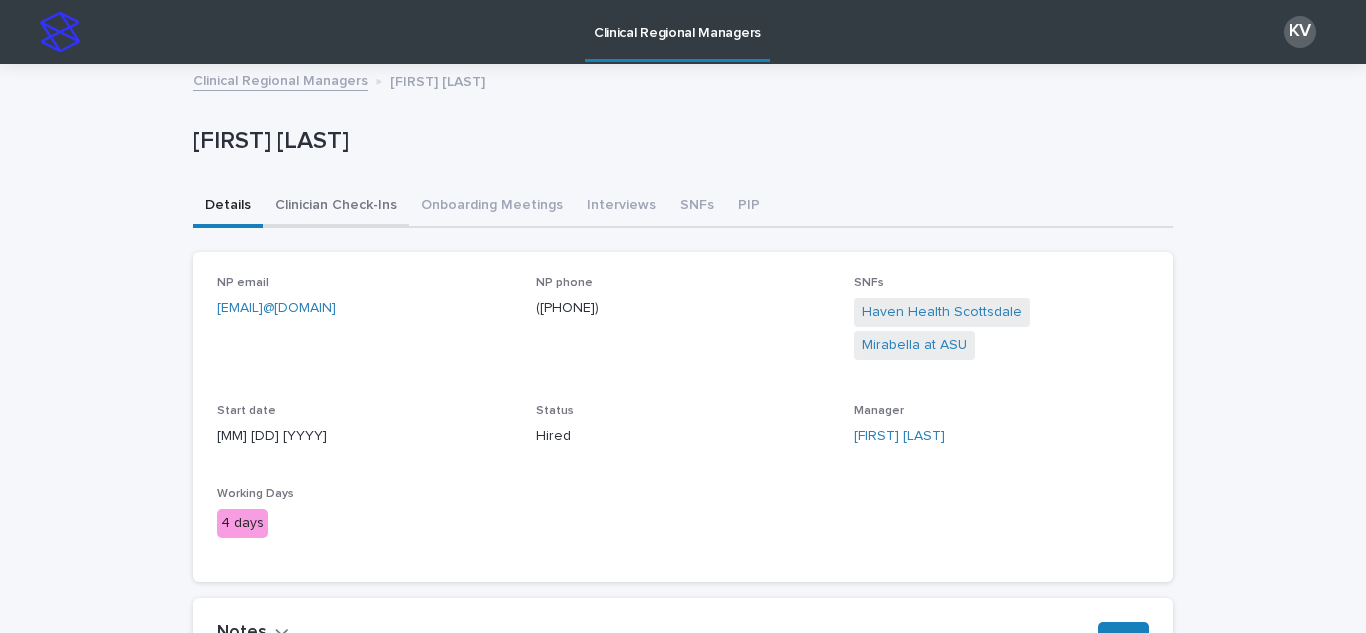 click on "Clinician Check-Ins" at bounding box center (336, 207) 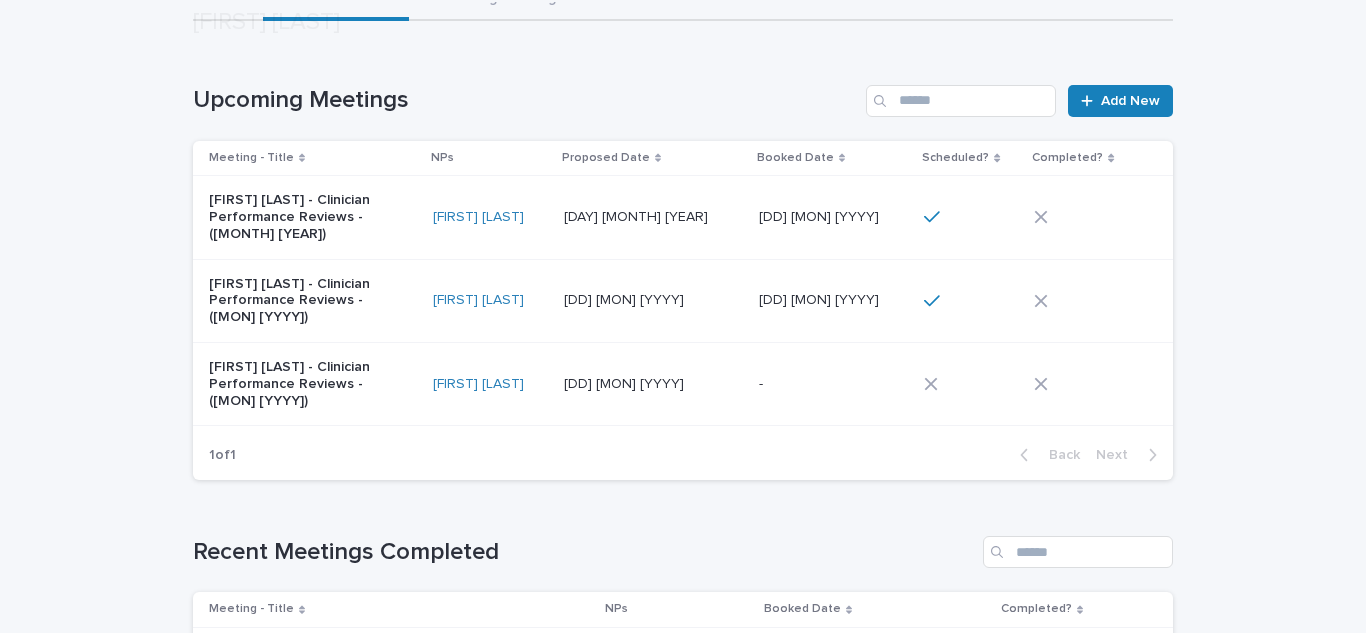 scroll, scrollTop: 208, scrollLeft: 0, axis: vertical 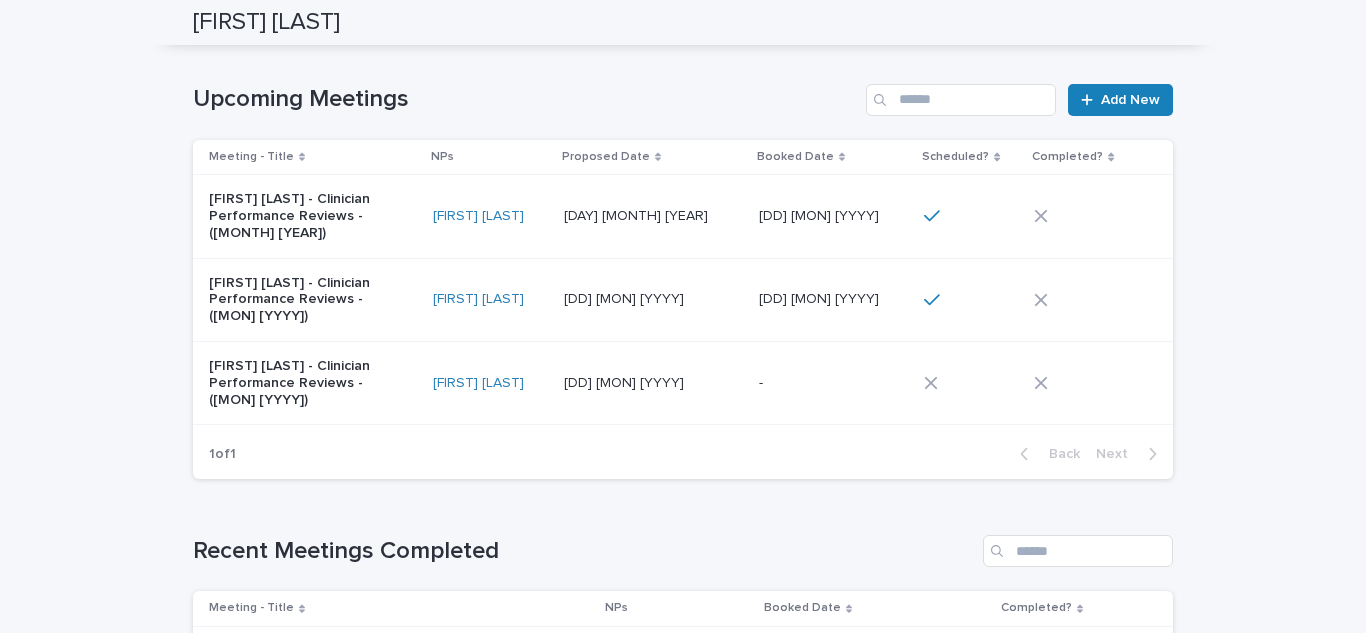 click on "[DD] [MON] [YYYY] [DD] [MON] [YYYY]" at bounding box center [653, 216] 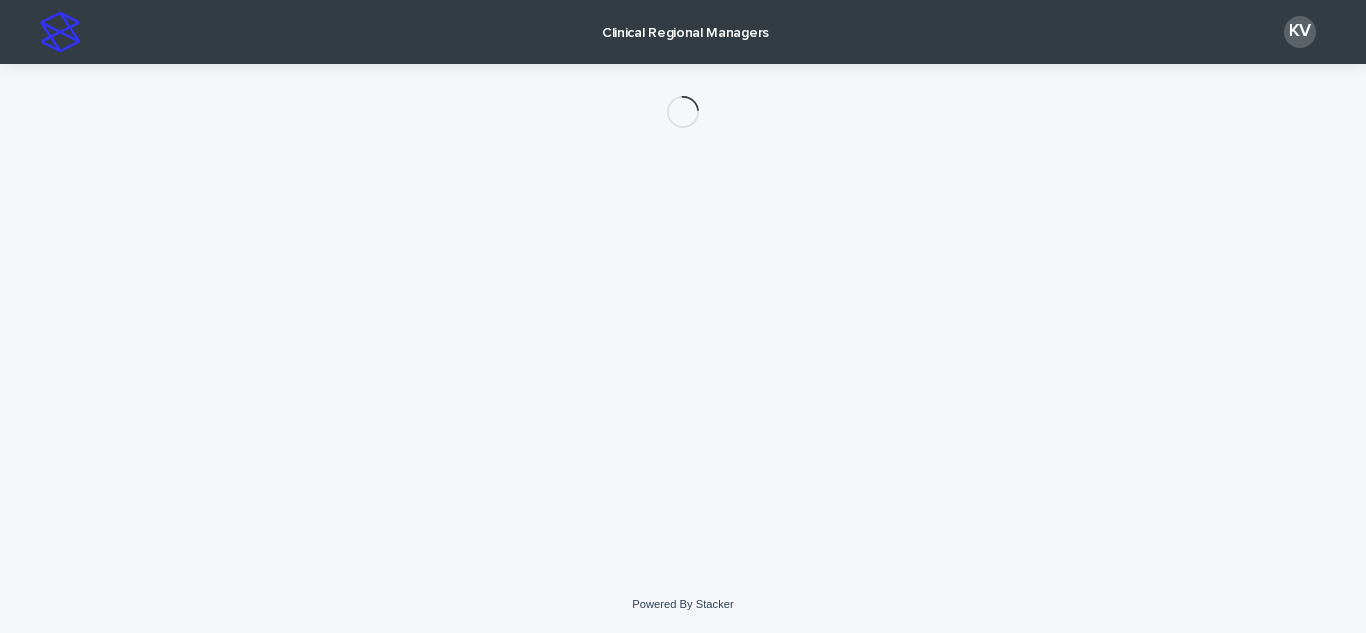 scroll, scrollTop: 0, scrollLeft: 0, axis: both 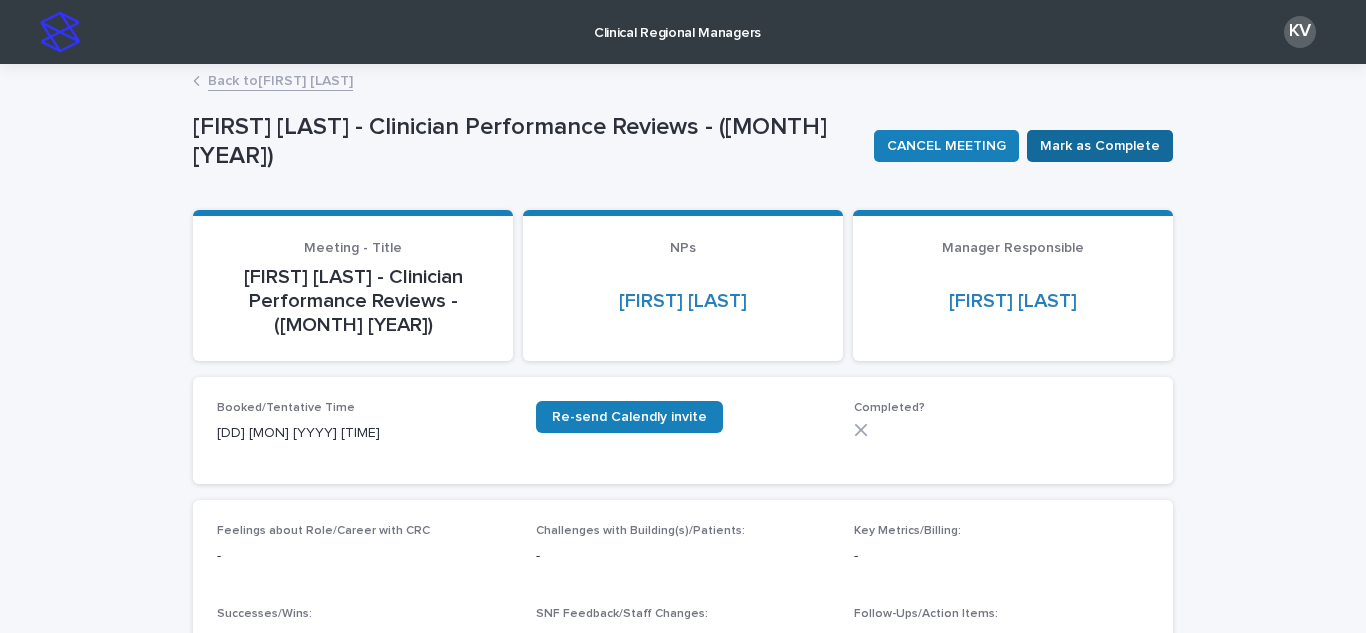 click on "Mark as Complete" at bounding box center [1100, 146] 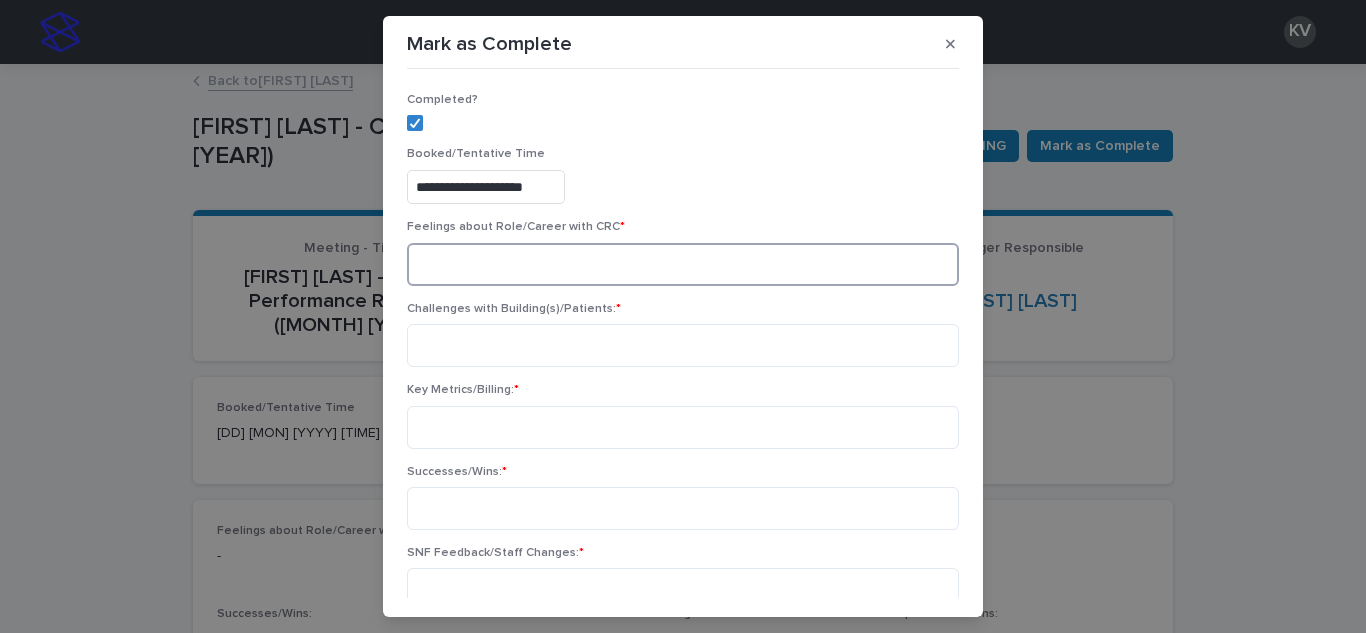 click at bounding box center [683, 264] 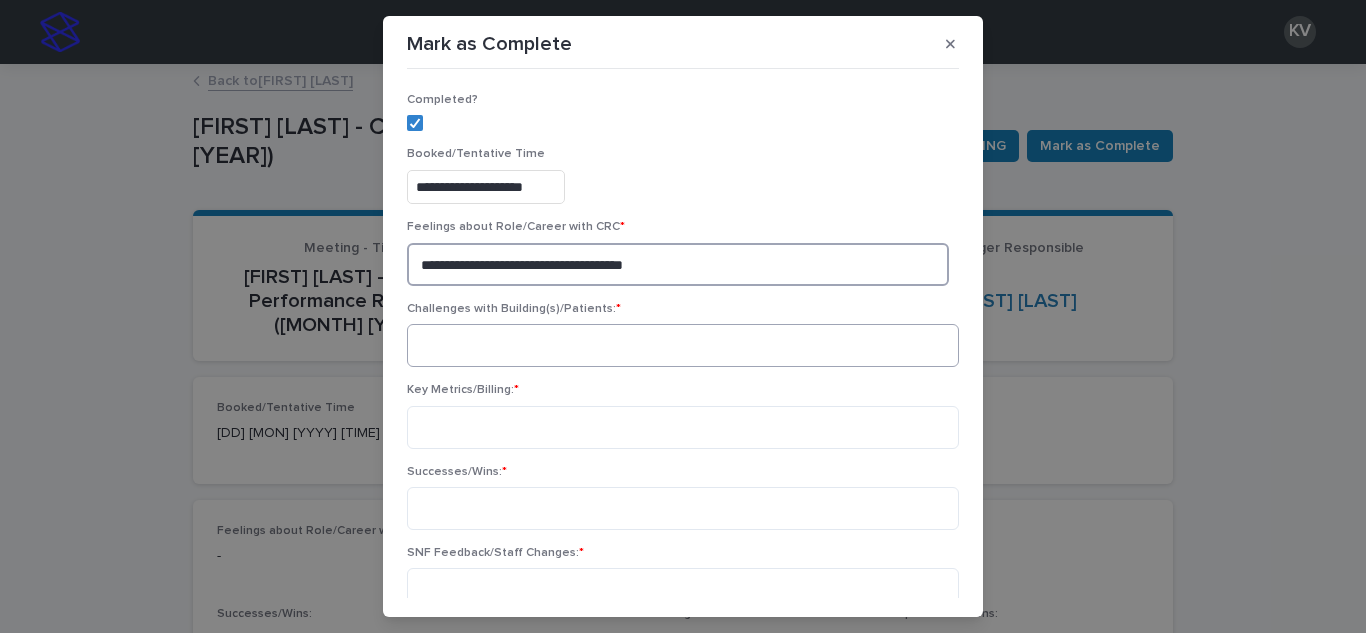 type on "**********" 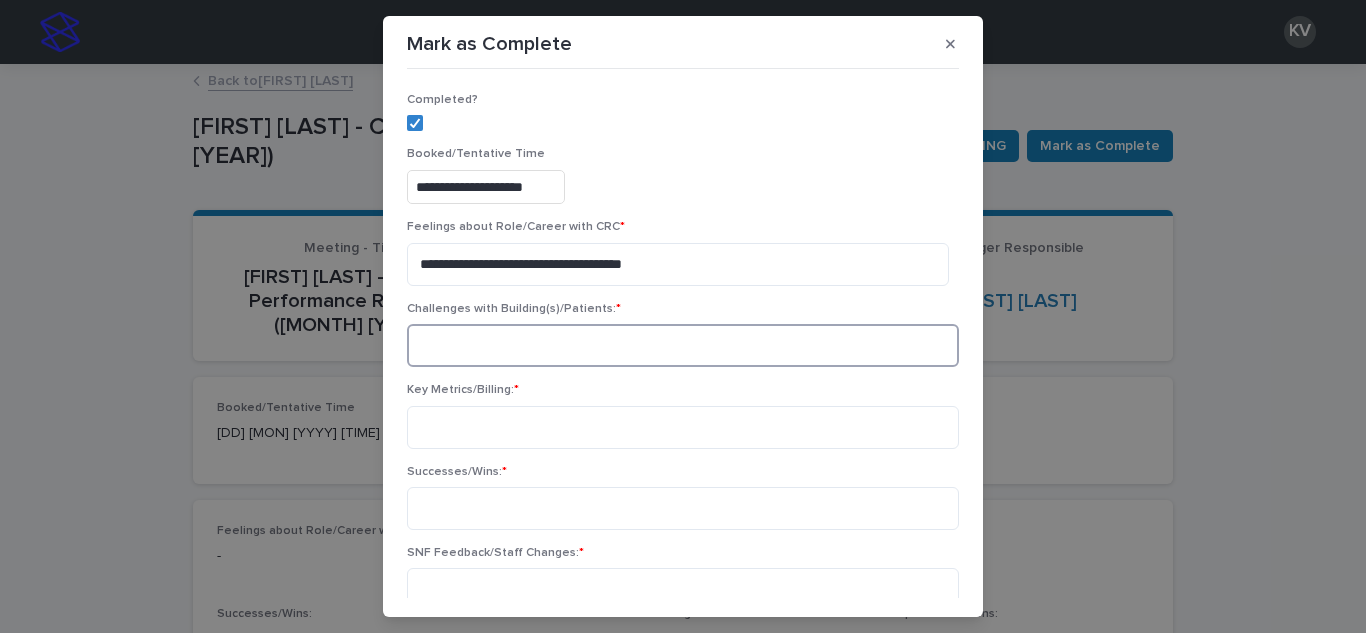click at bounding box center [683, 345] 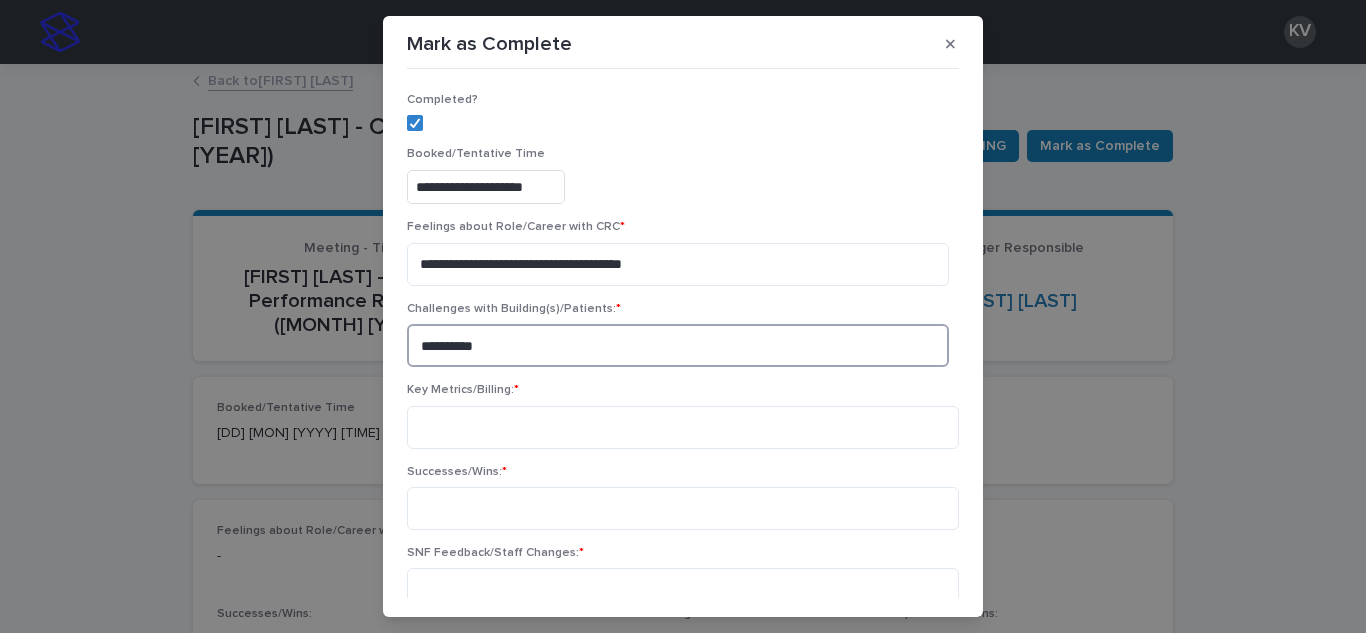 type on "**********" 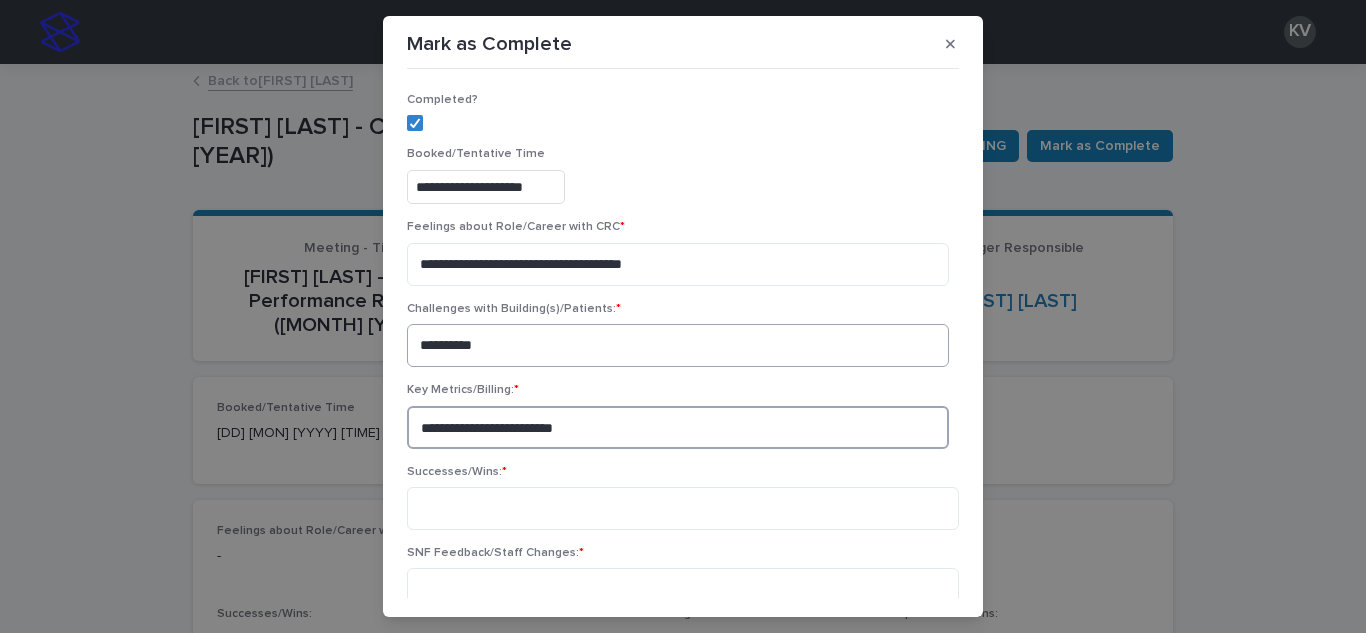 type on "**********" 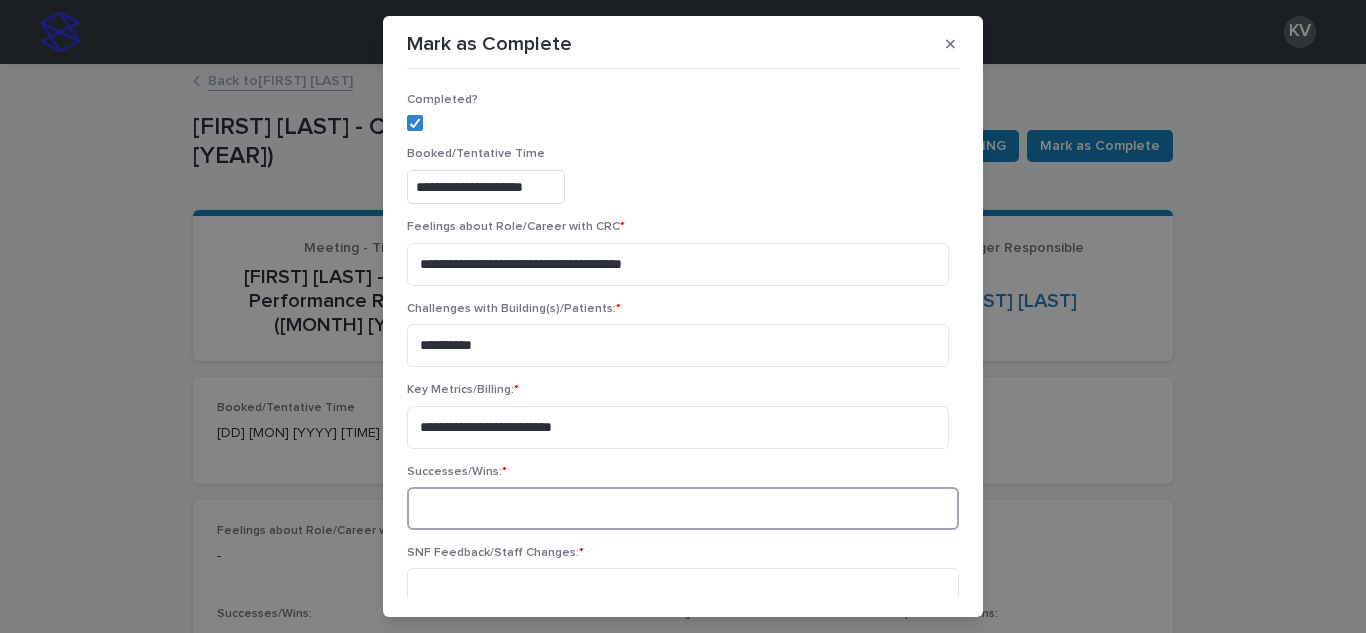 click at bounding box center [683, 508] 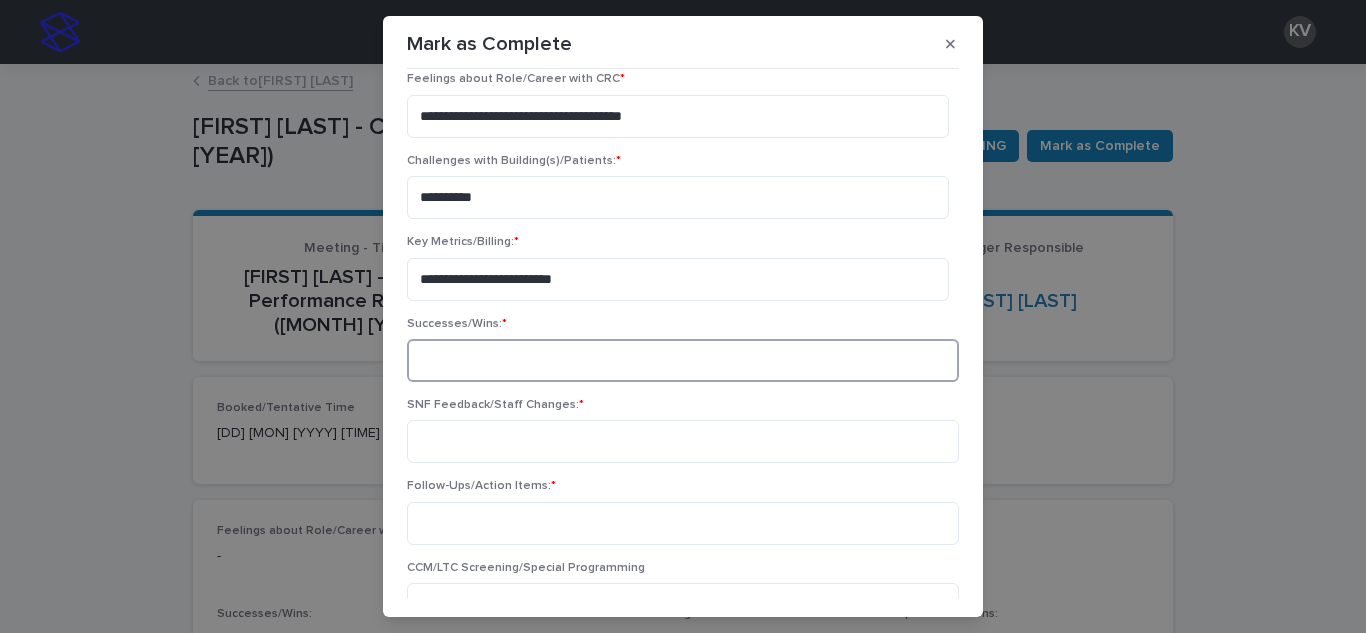 scroll, scrollTop: 215, scrollLeft: 0, axis: vertical 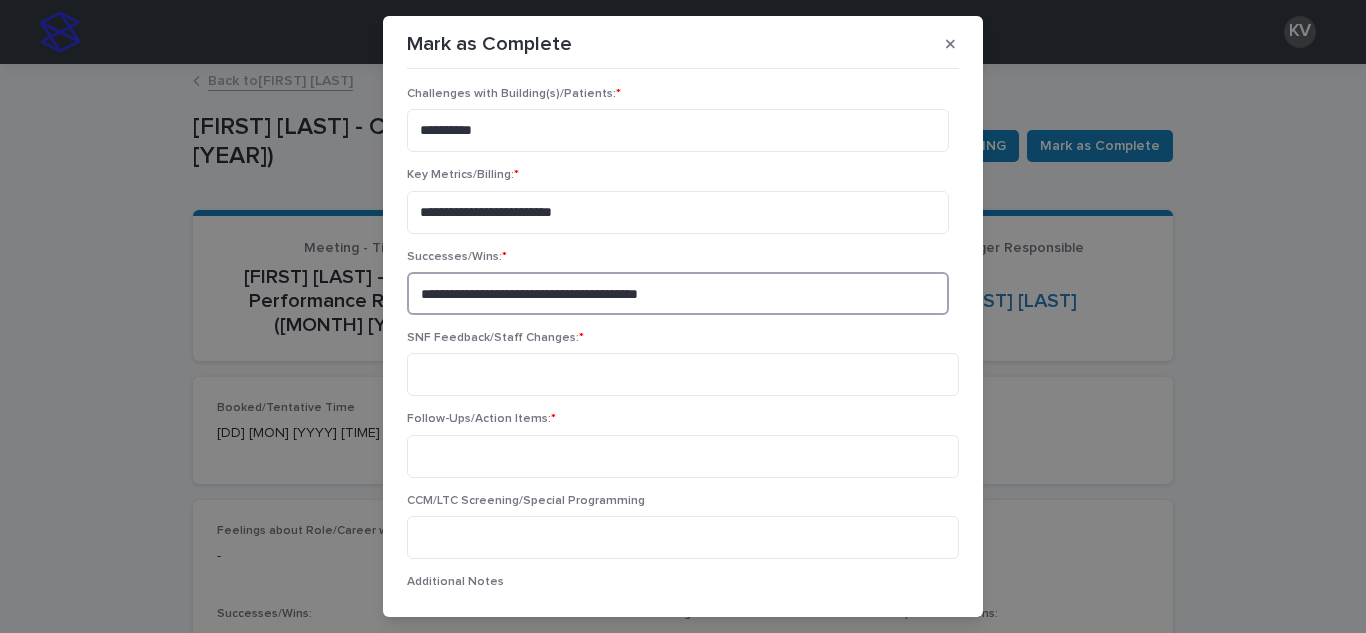 type on "**********" 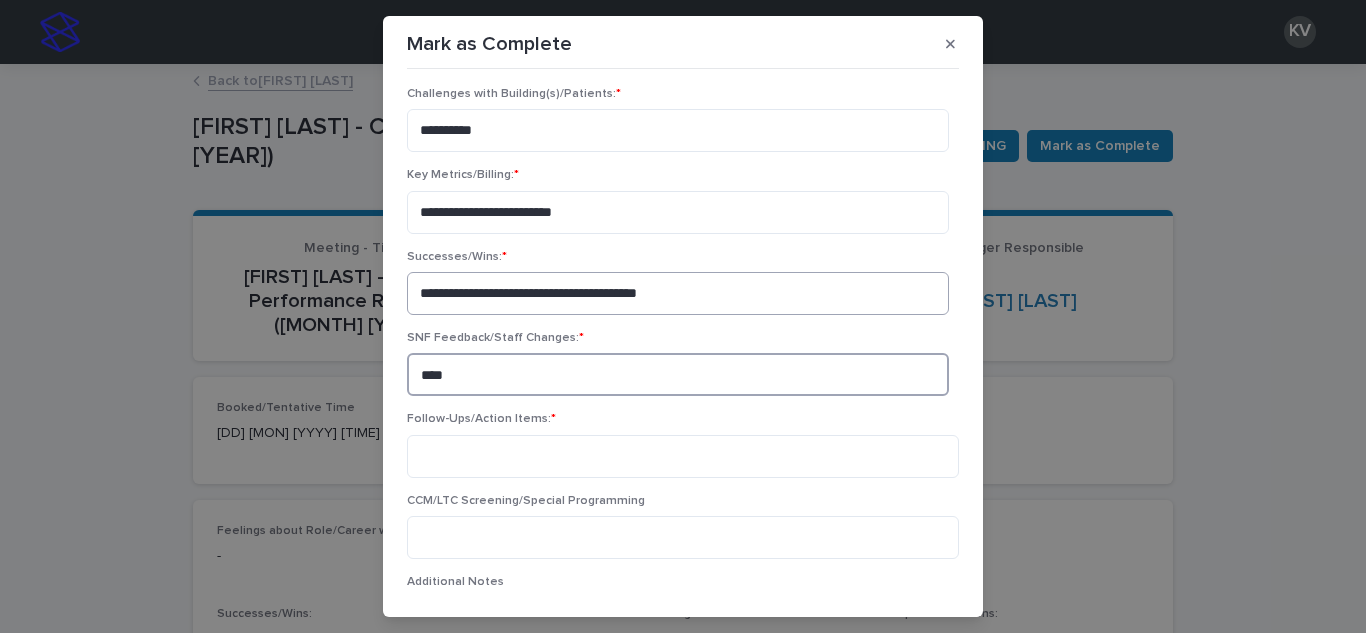 type on "****" 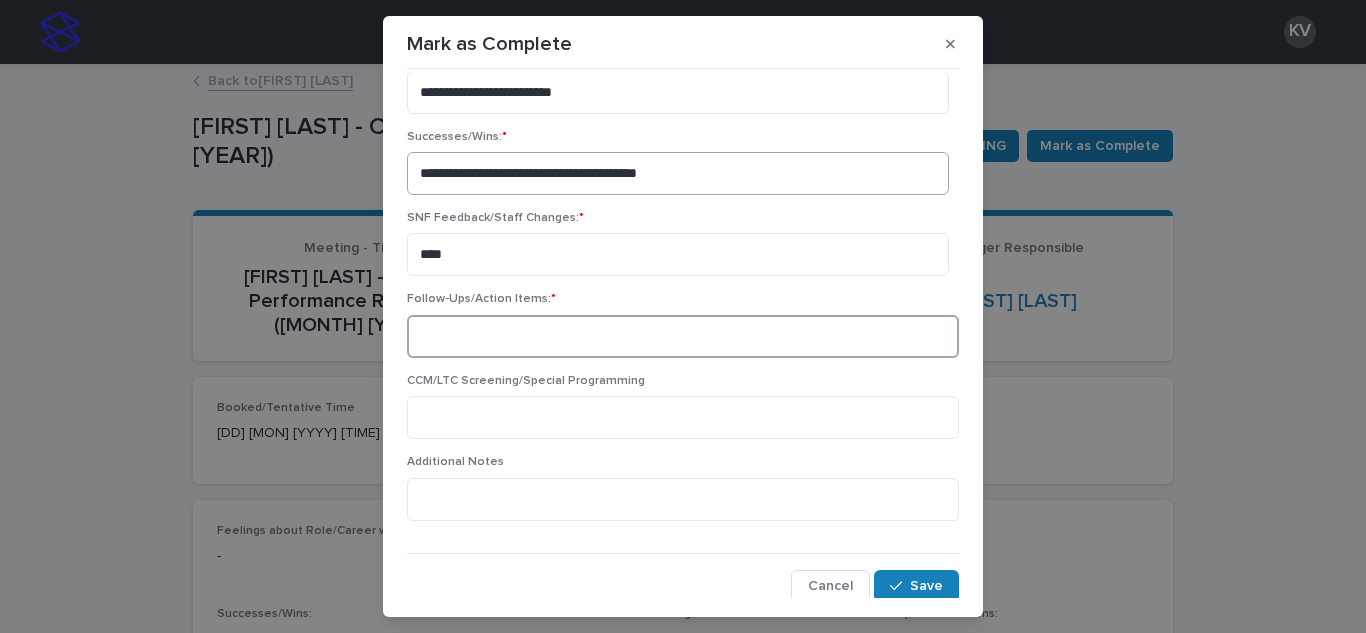 scroll, scrollTop: 339, scrollLeft: 0, axis: vertical 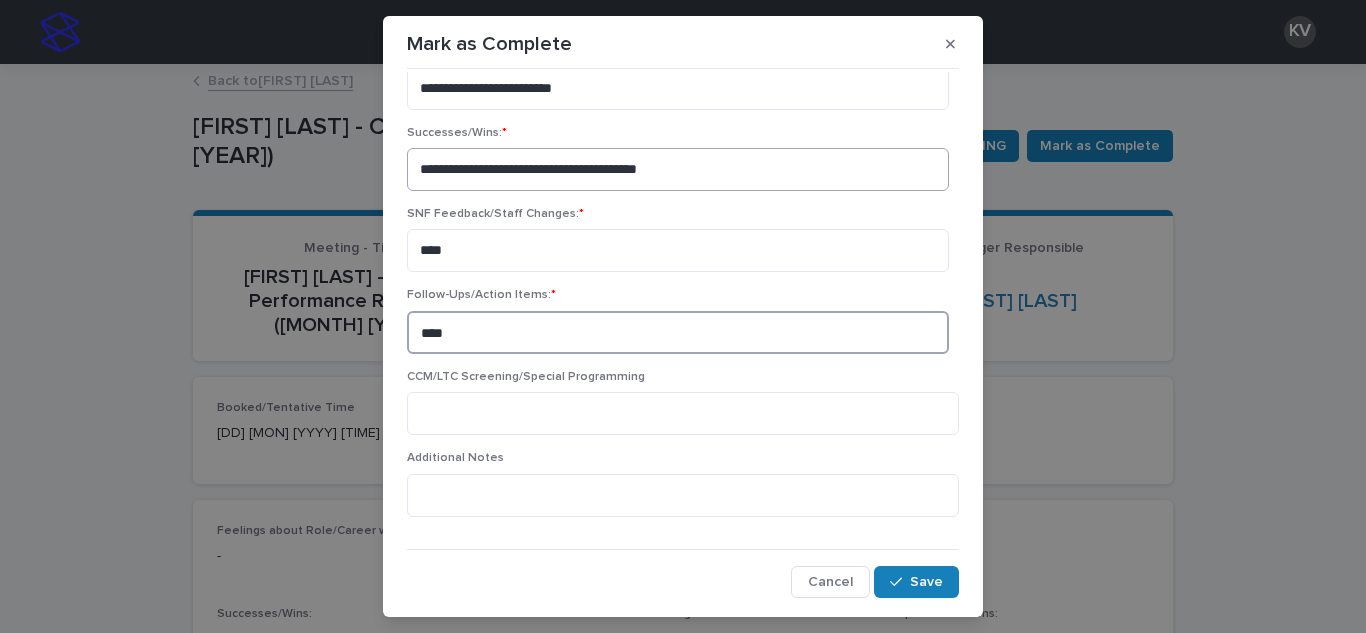 type on "****" 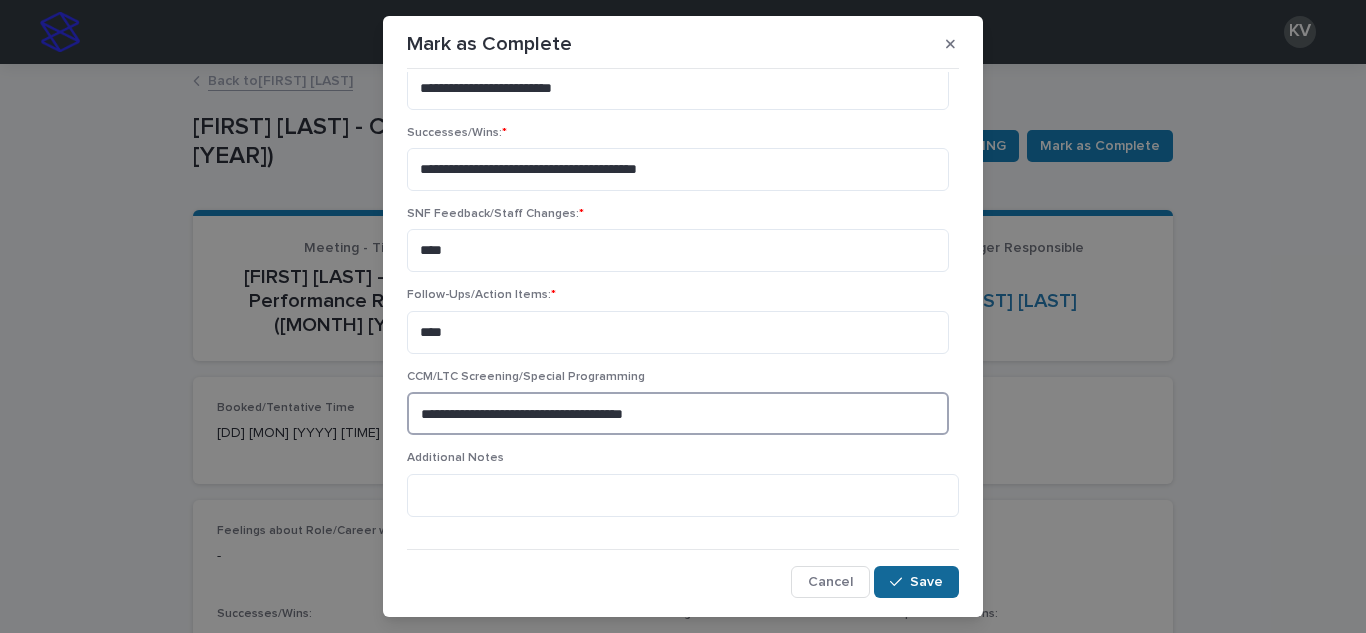 type on "**********" 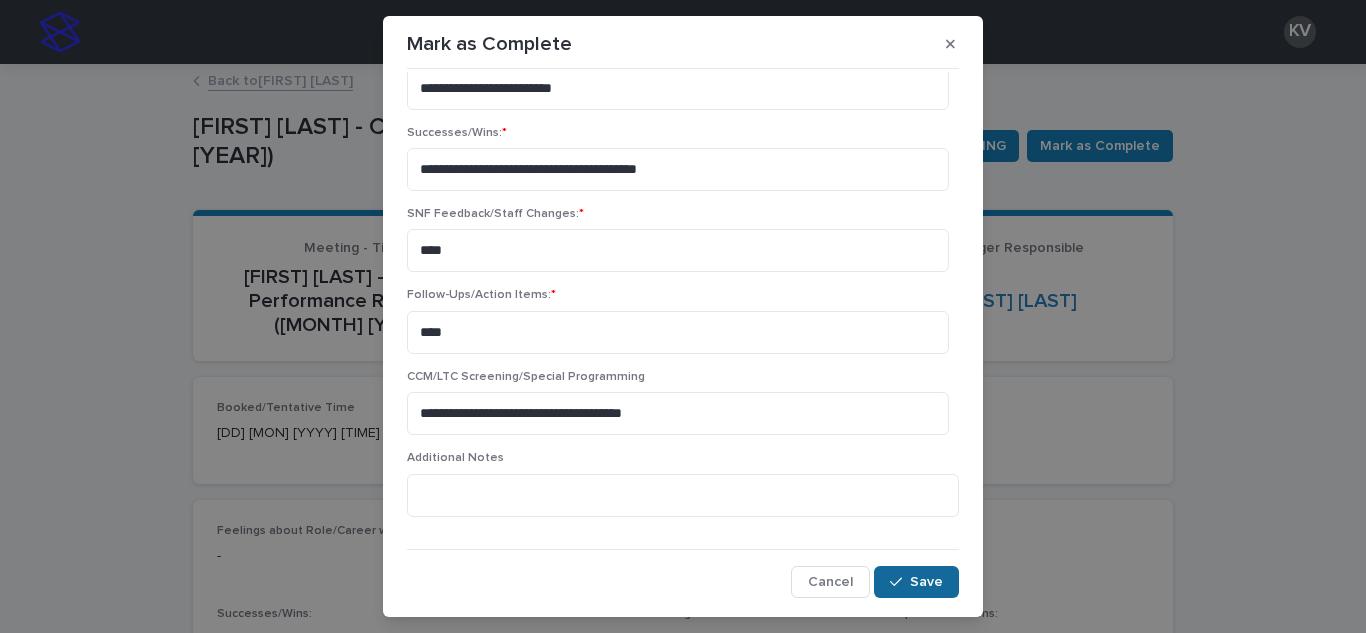 click on "Save" at bounding box center (926, 582) 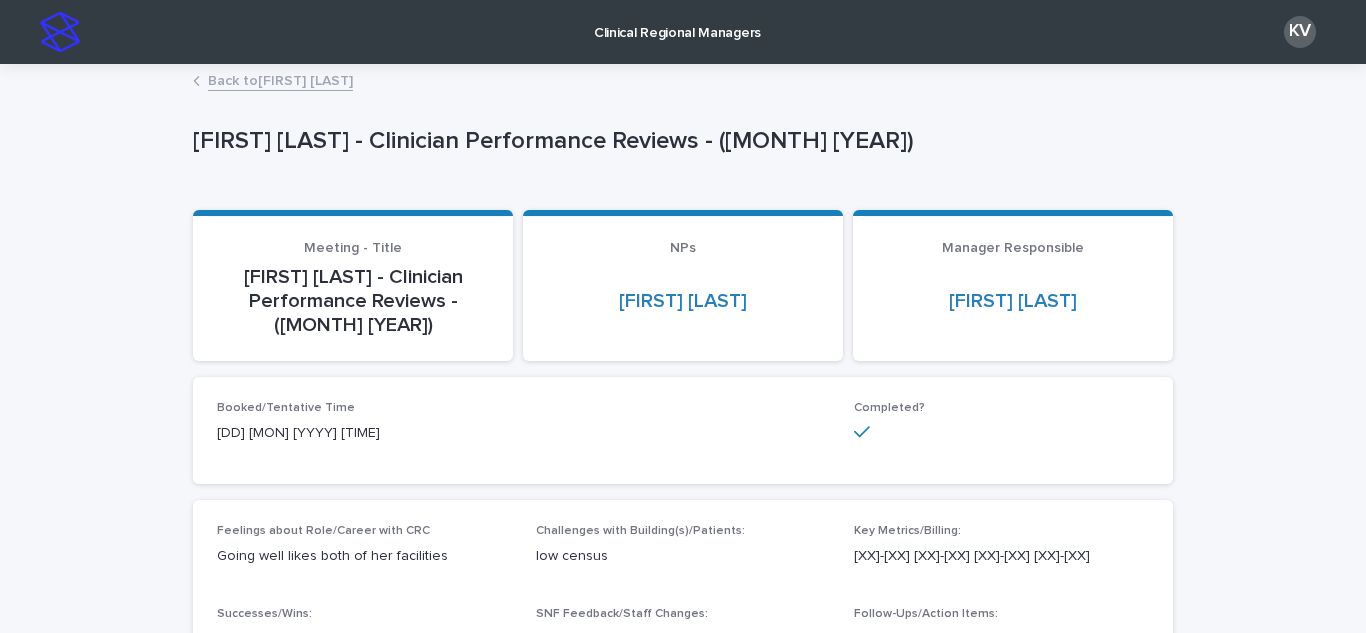 click on "Clinical Regional Managers" at bounding box center (677, 21) 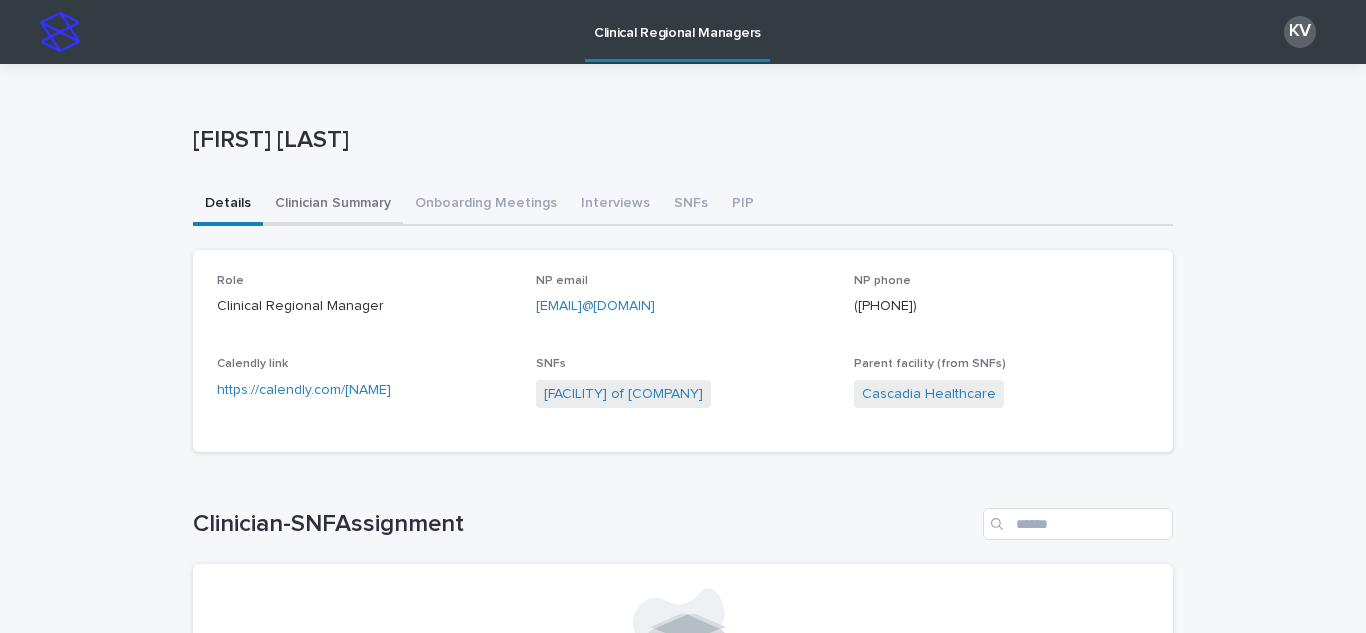 click on "Clinician Summary" at bounding box center (333, 205) 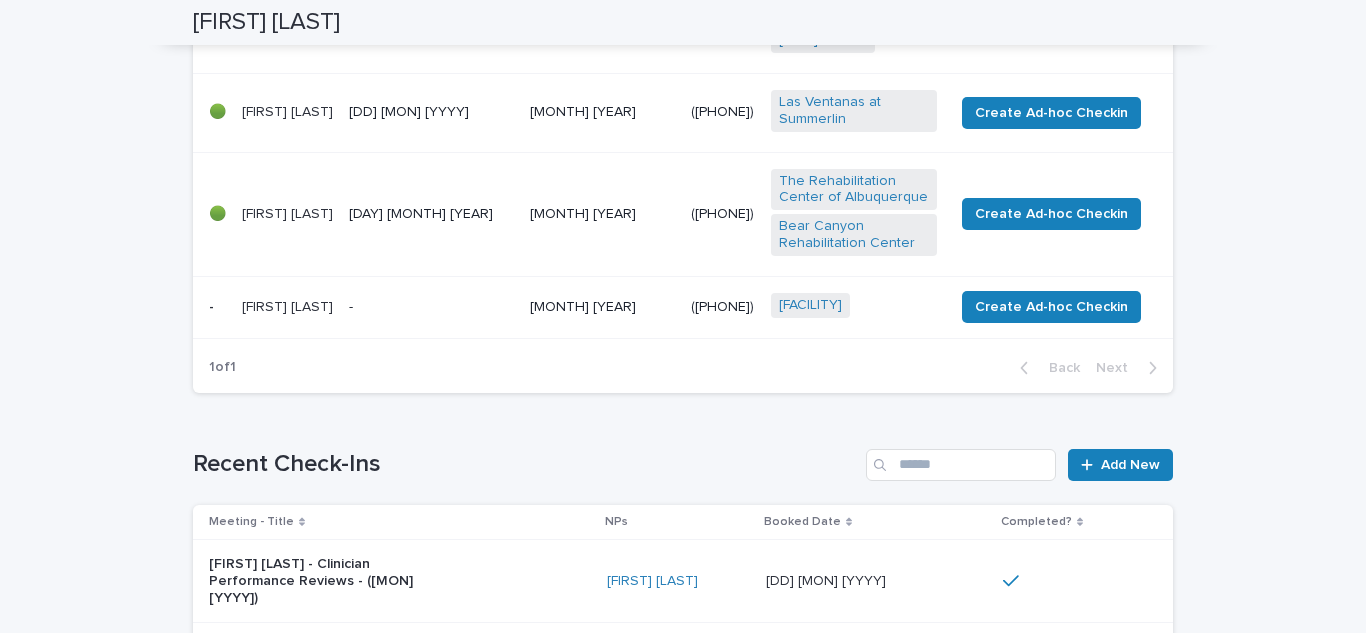scroll, scrollTop: 977, scrollLeft: 0, axis: vertical 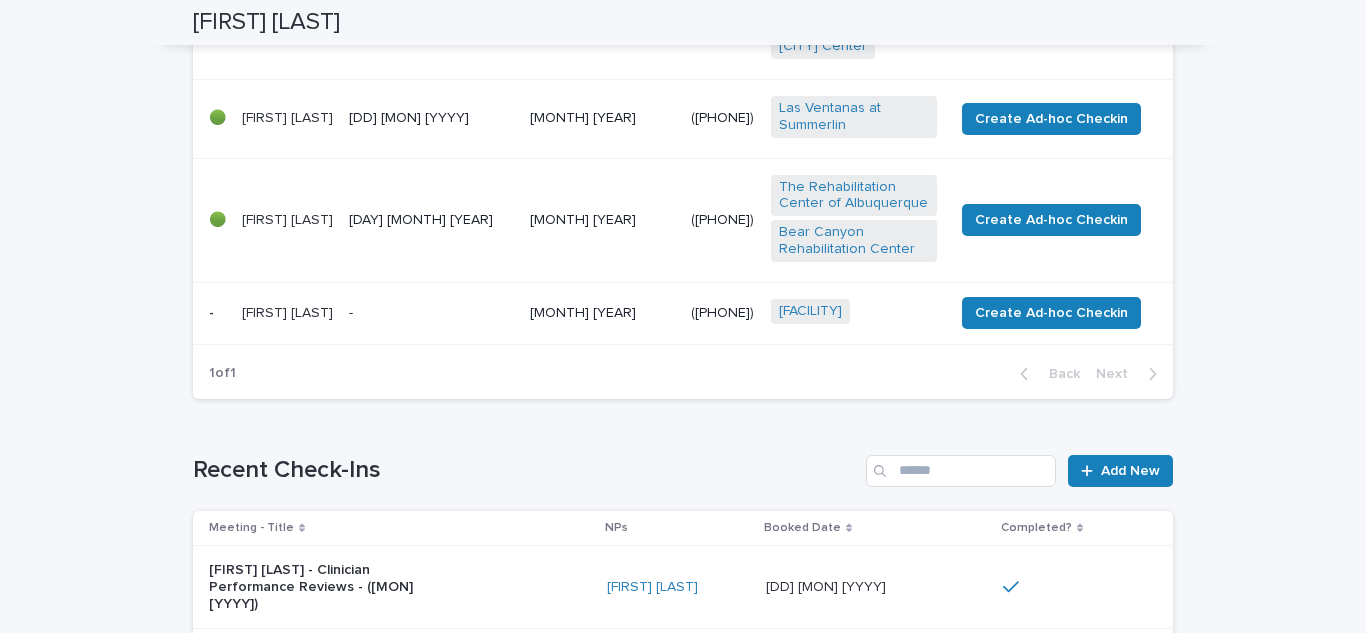 click on "[MONTH] [YEAR]" at bounding box center [603, 313] 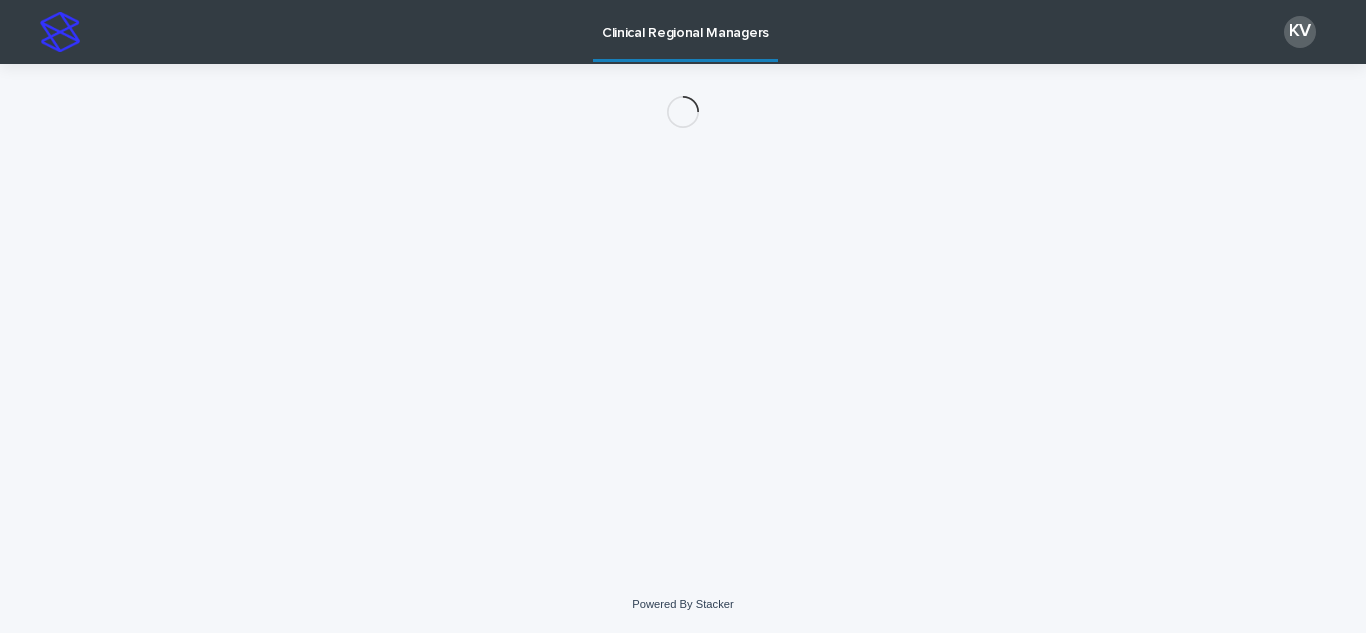 scroll, scrollTop: 0, scrollLeft: 0, axis: both 